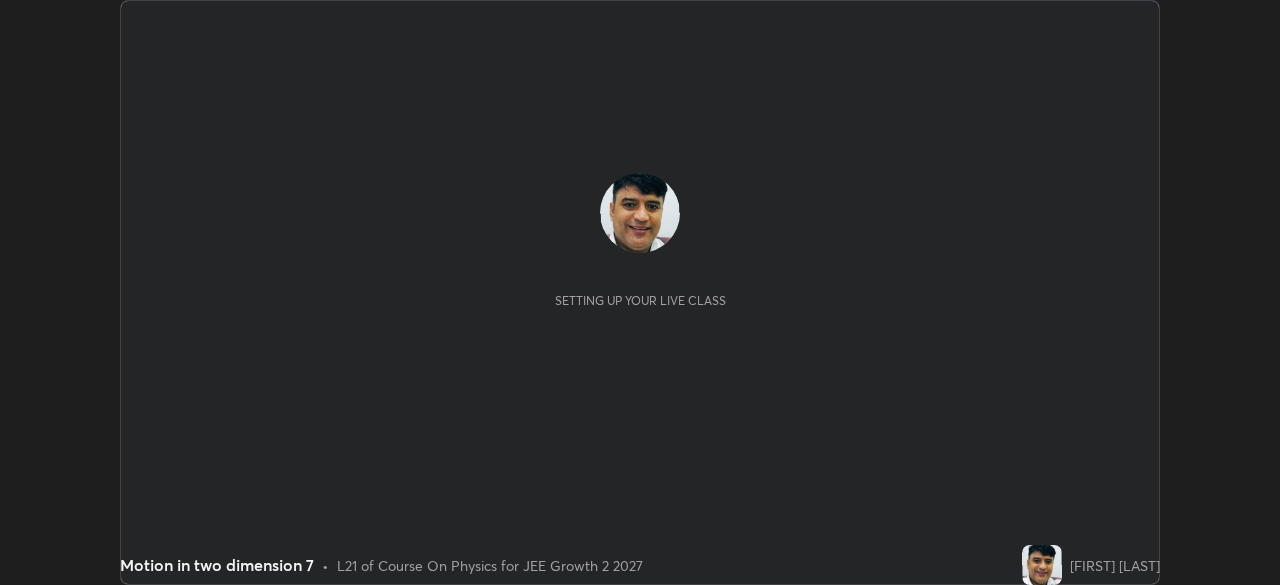 scroll, scrollTop: 0, scrollLeft: 0, axis: both 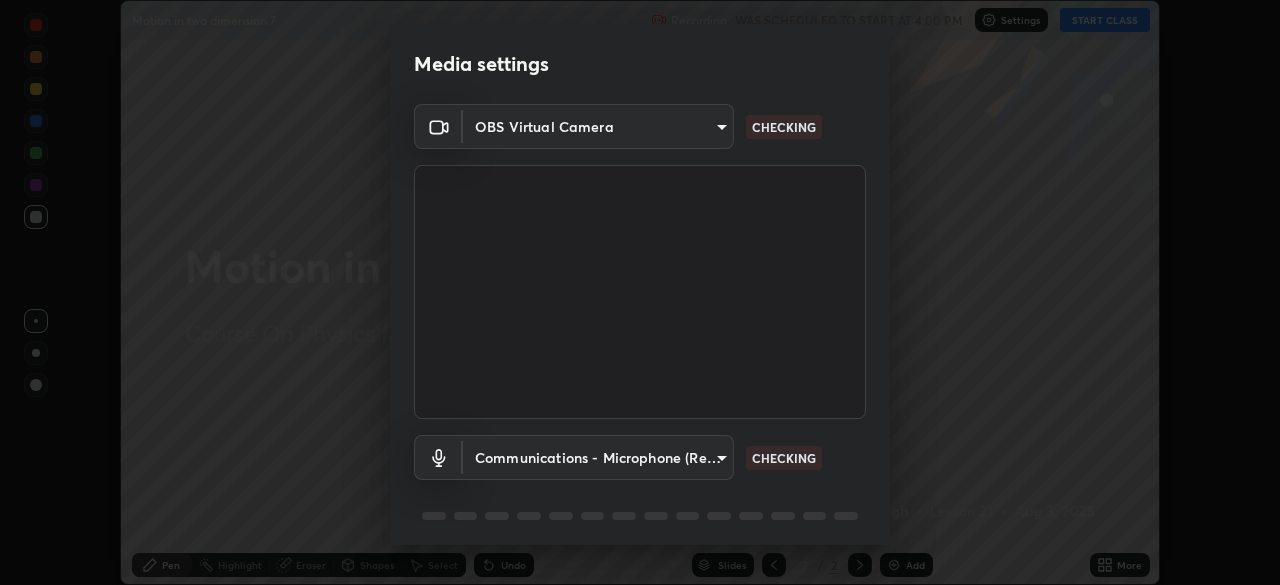 type on "45a9c953fc560ff4a06357cd143dcd85fc71fb1e664dcff5325b0048f3aa7c7e" 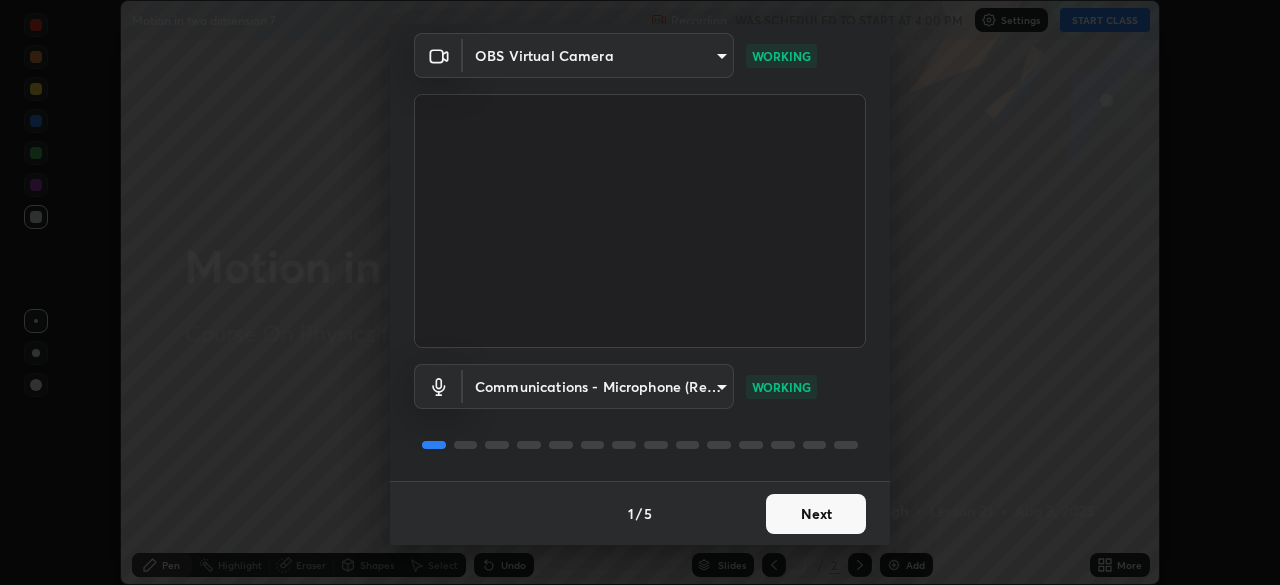 click on "Next" at bounding box center [816, 514] 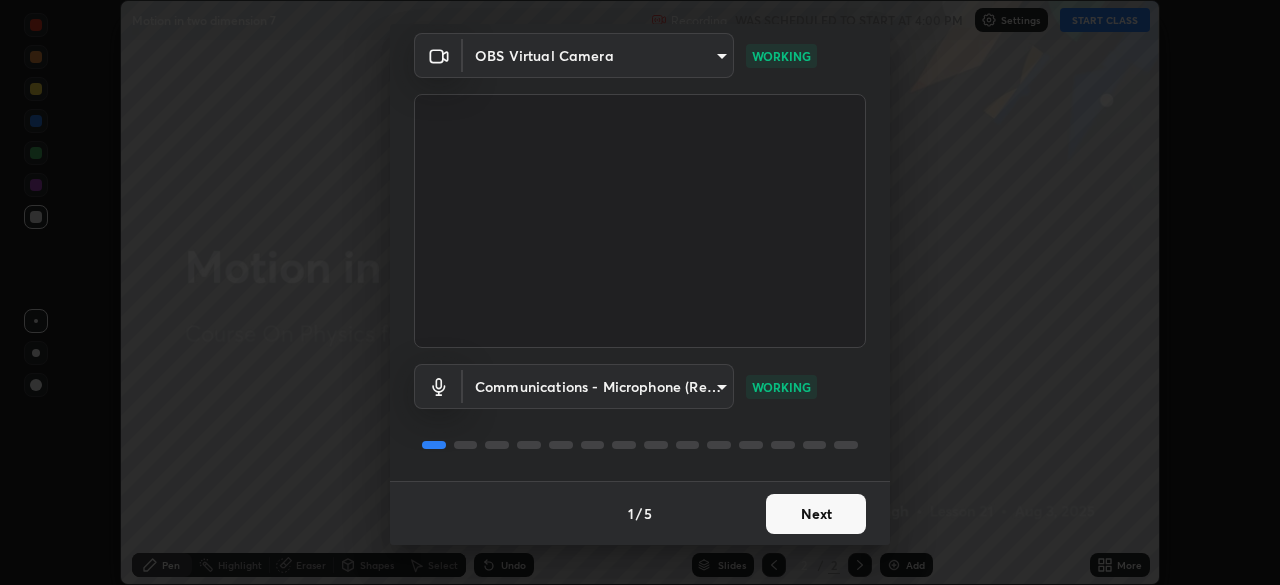 scroll, scrollTop: 0, scrollLeft: 0, axis: both 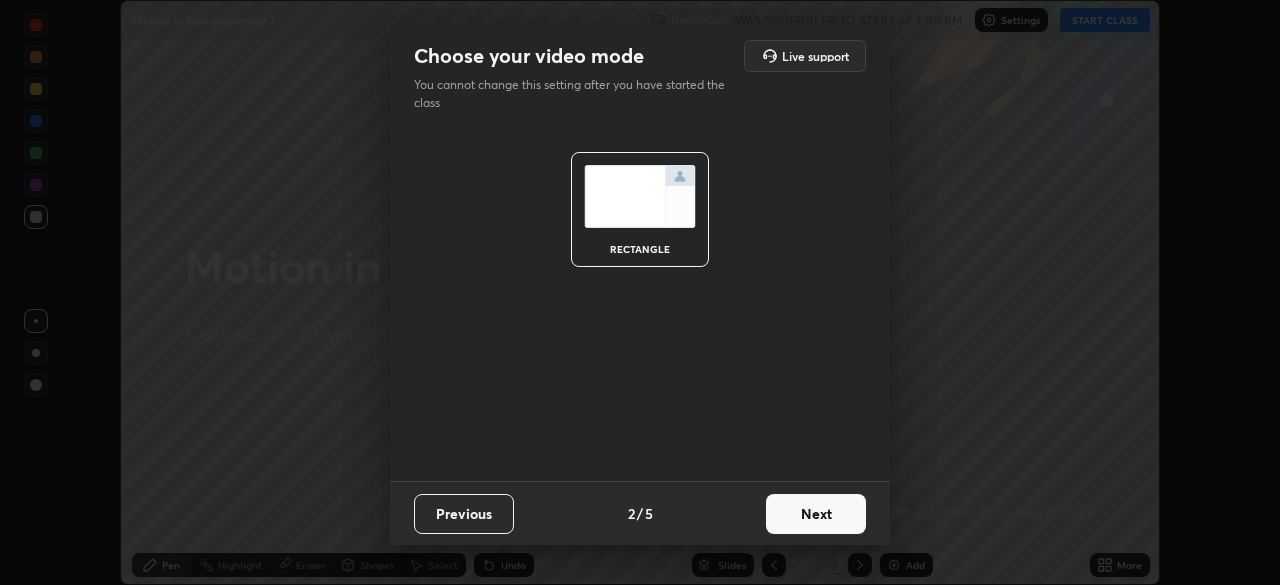 click on "Next" at bounding box center [816, 514] 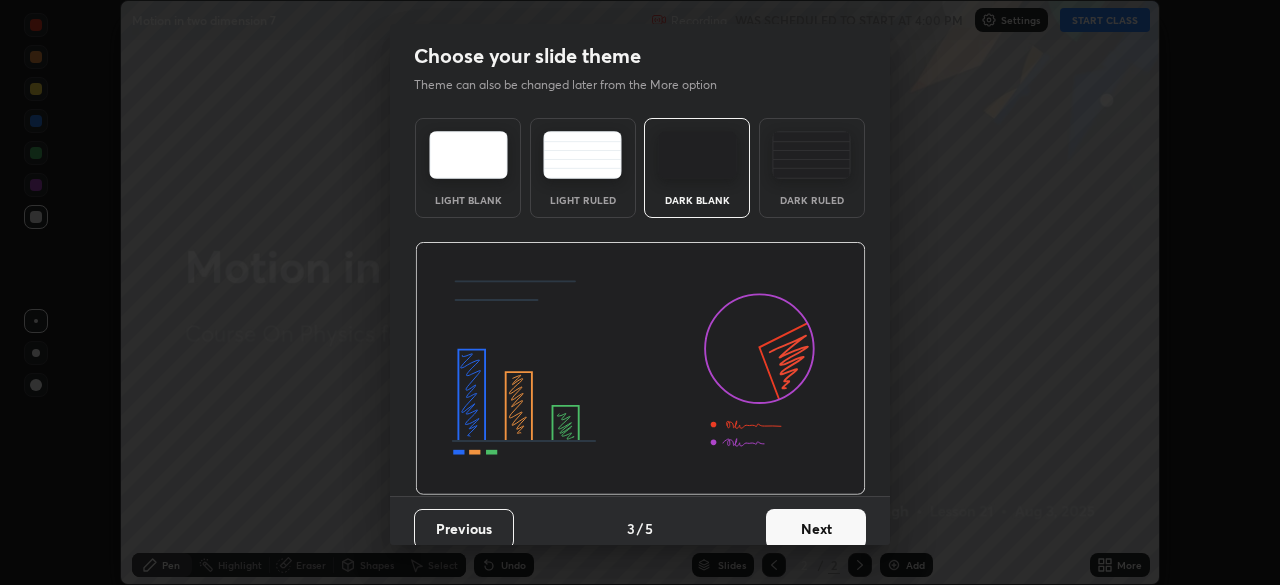 click on "Next" at bounding box center [816, 529] 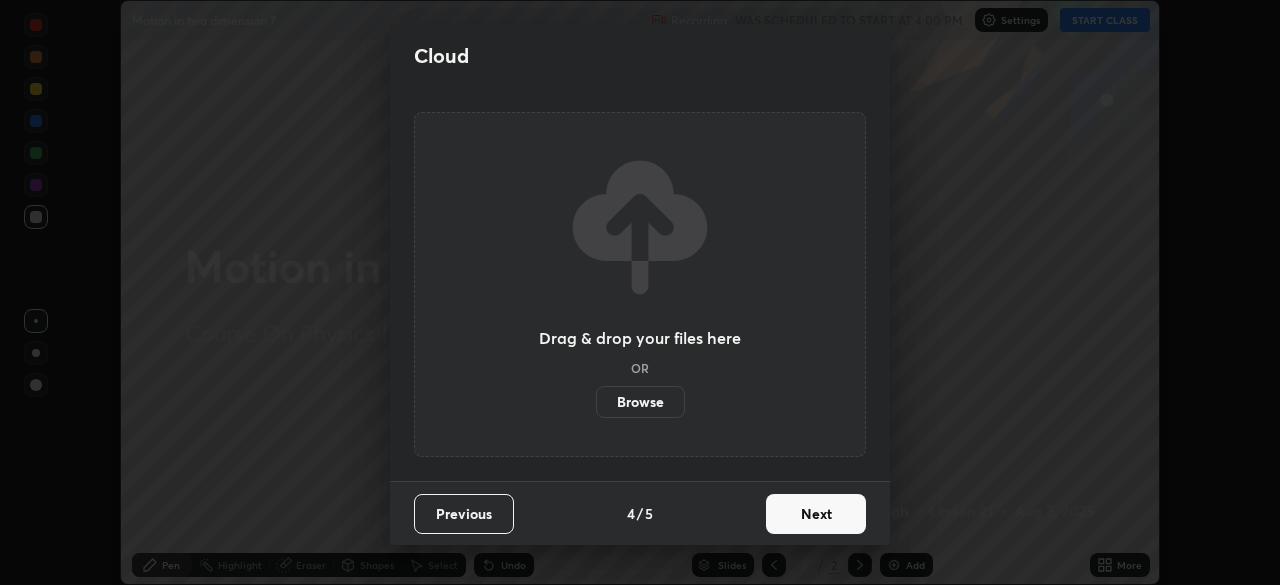 click on "Next" at bounding box center [816, 514] 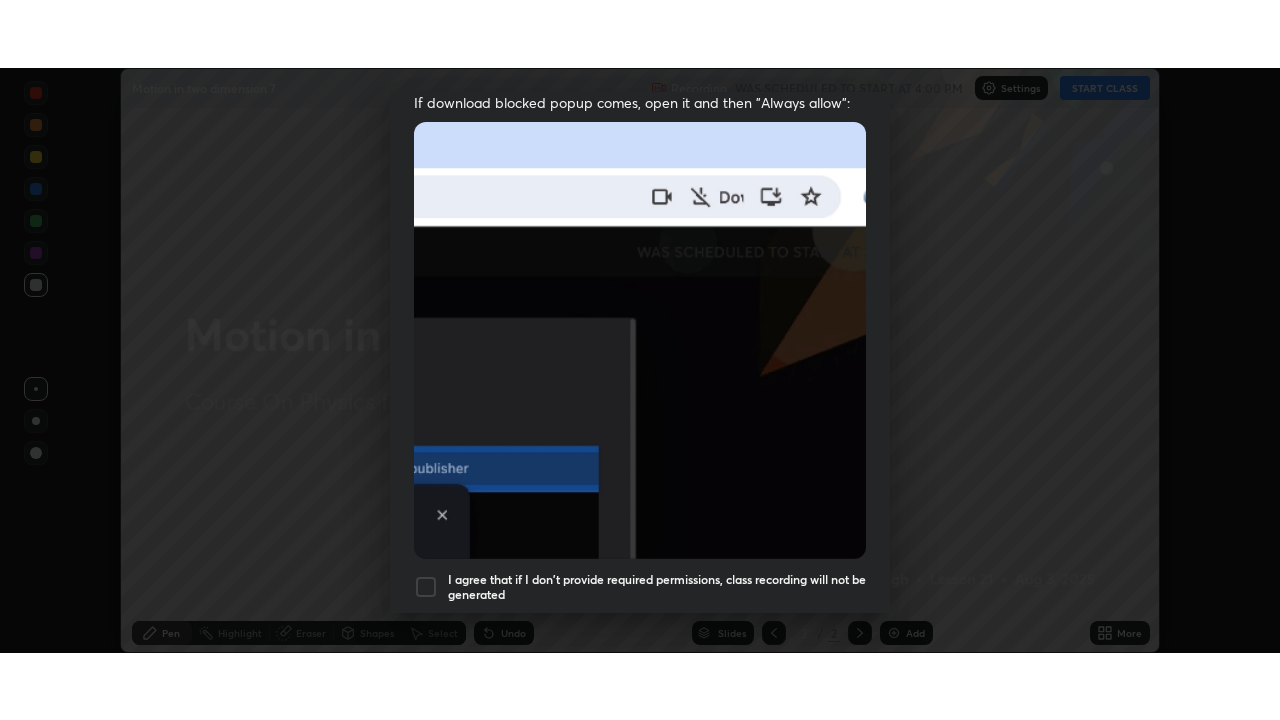 scroll, scrollTop: 479, scrollLeft: 0, axis: vertical 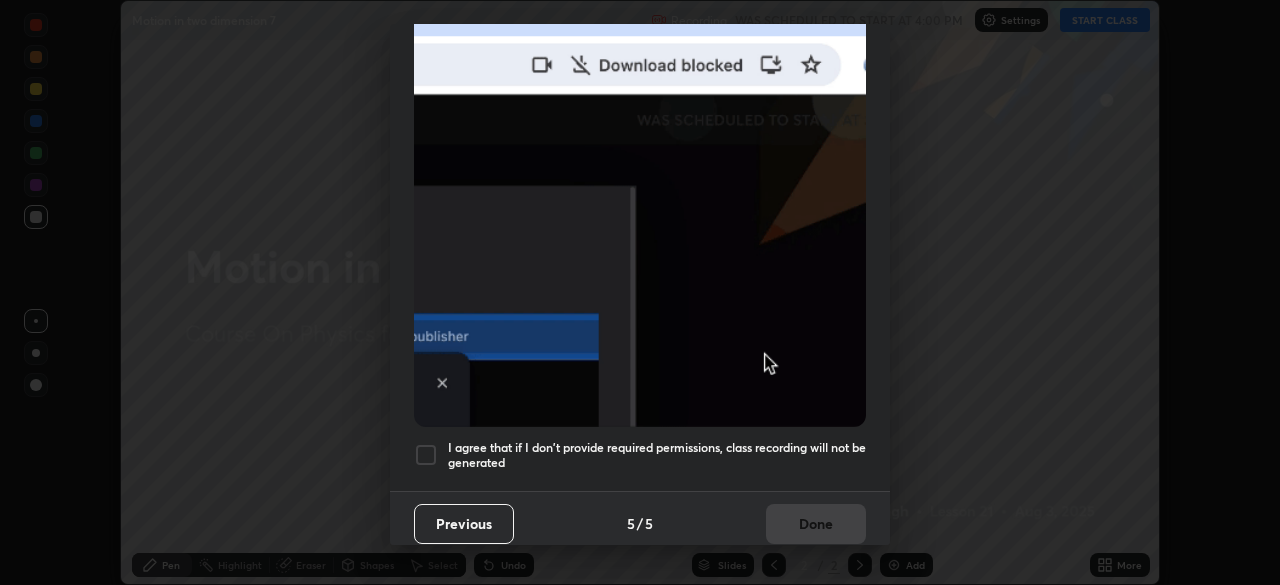 click at bounding box center (426, 455) 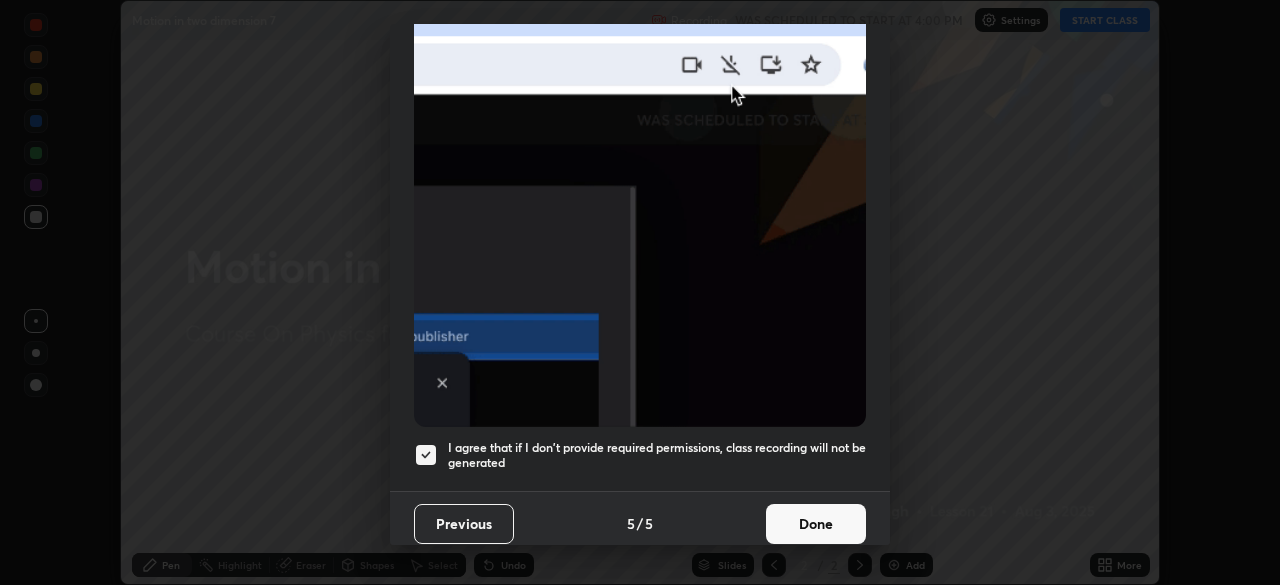click on "Done" at bounding box center [816, 524] 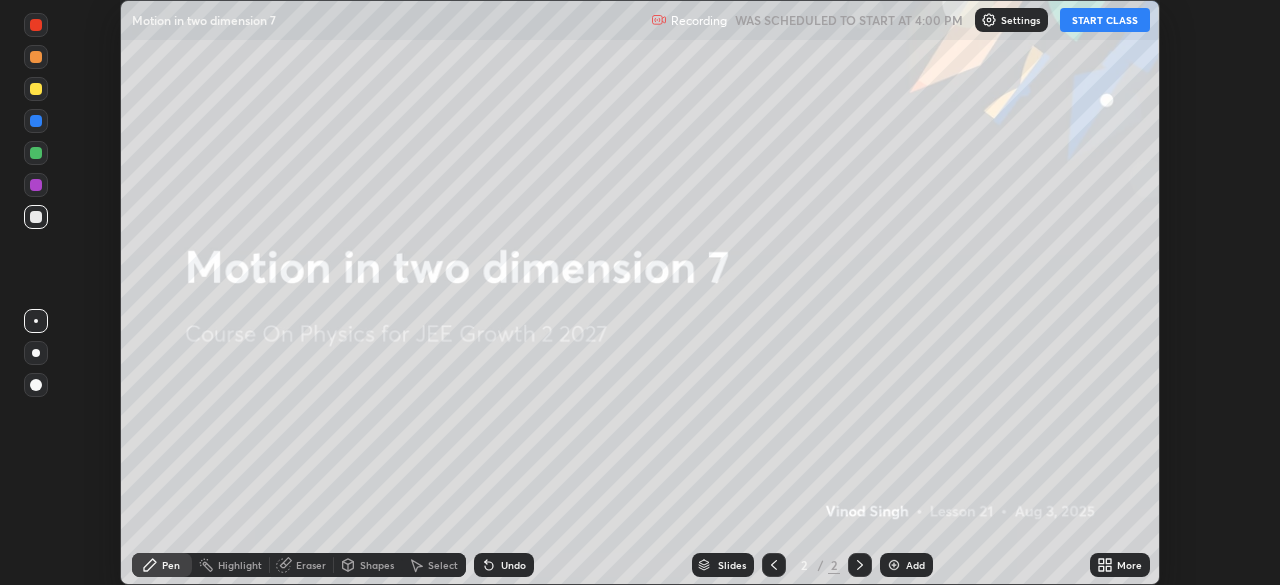 click on "START CLASS" at bounding box center (1105, 20) 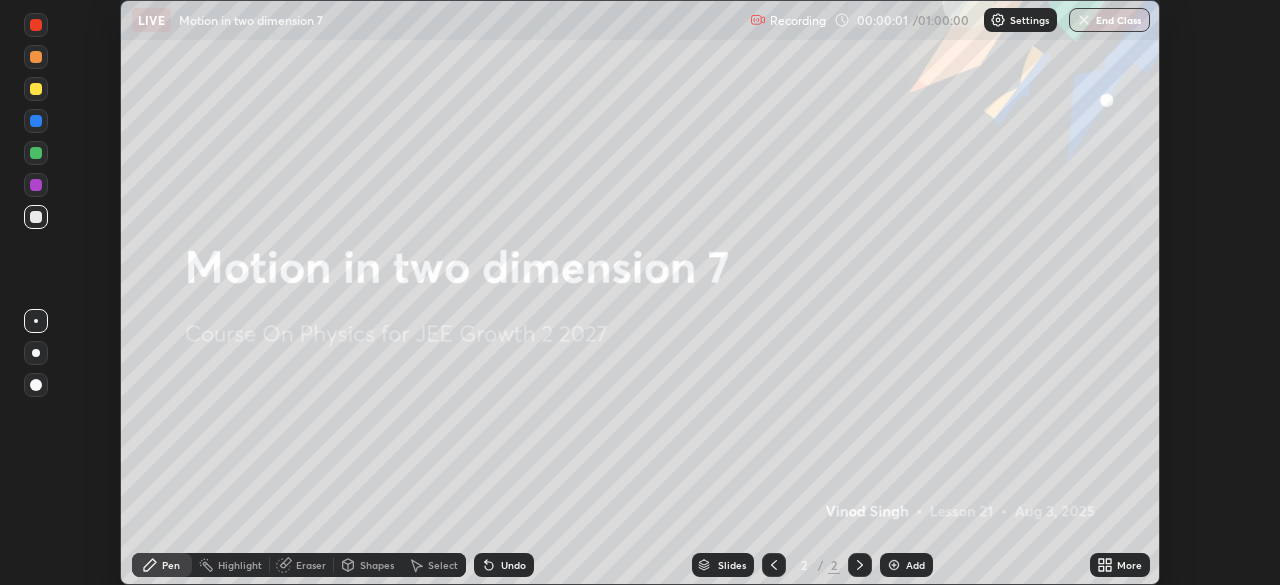 click 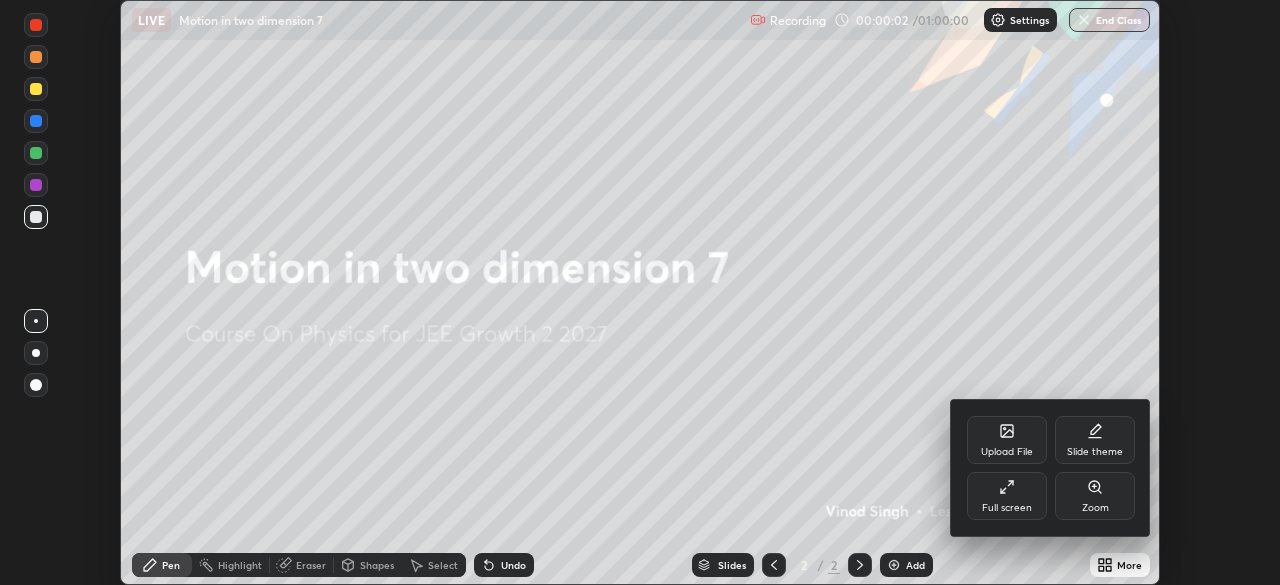 click on "Full screen" at bounding box center [1007, 496] 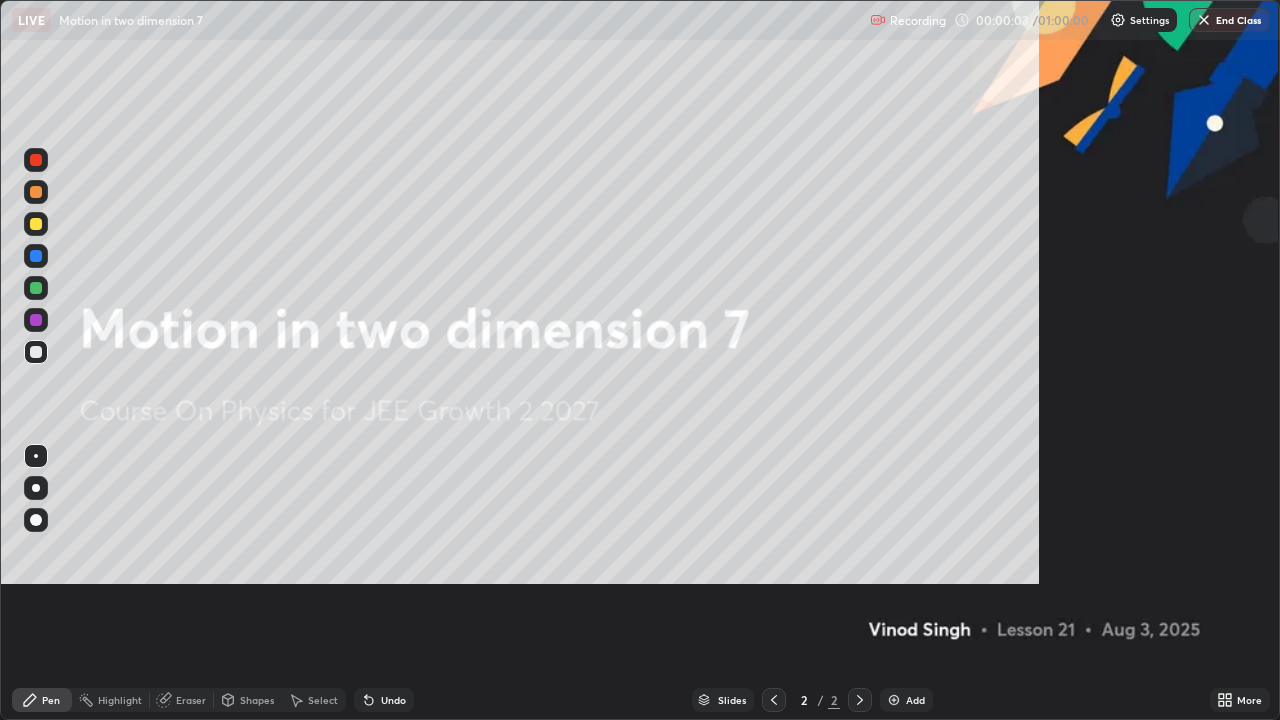 scroll, scrollTop: 99280, scrollLeft: 98720, axis: both 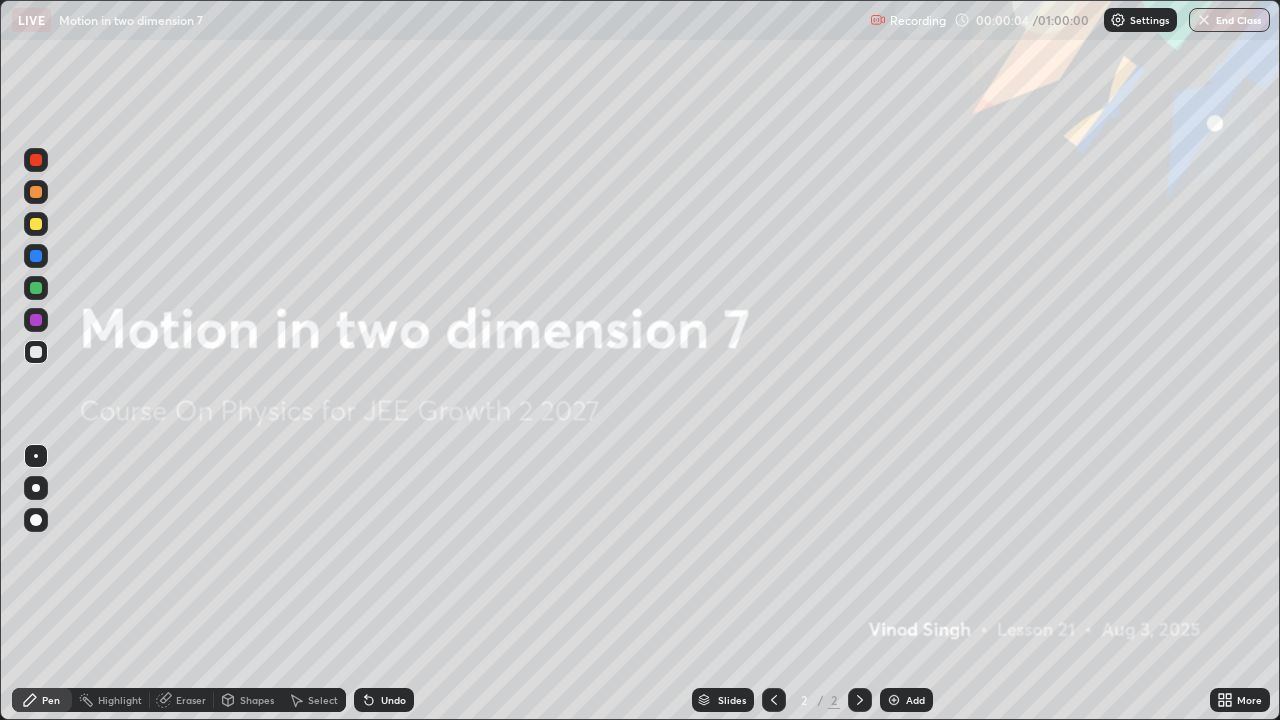 click at bounding box center [894, 700] 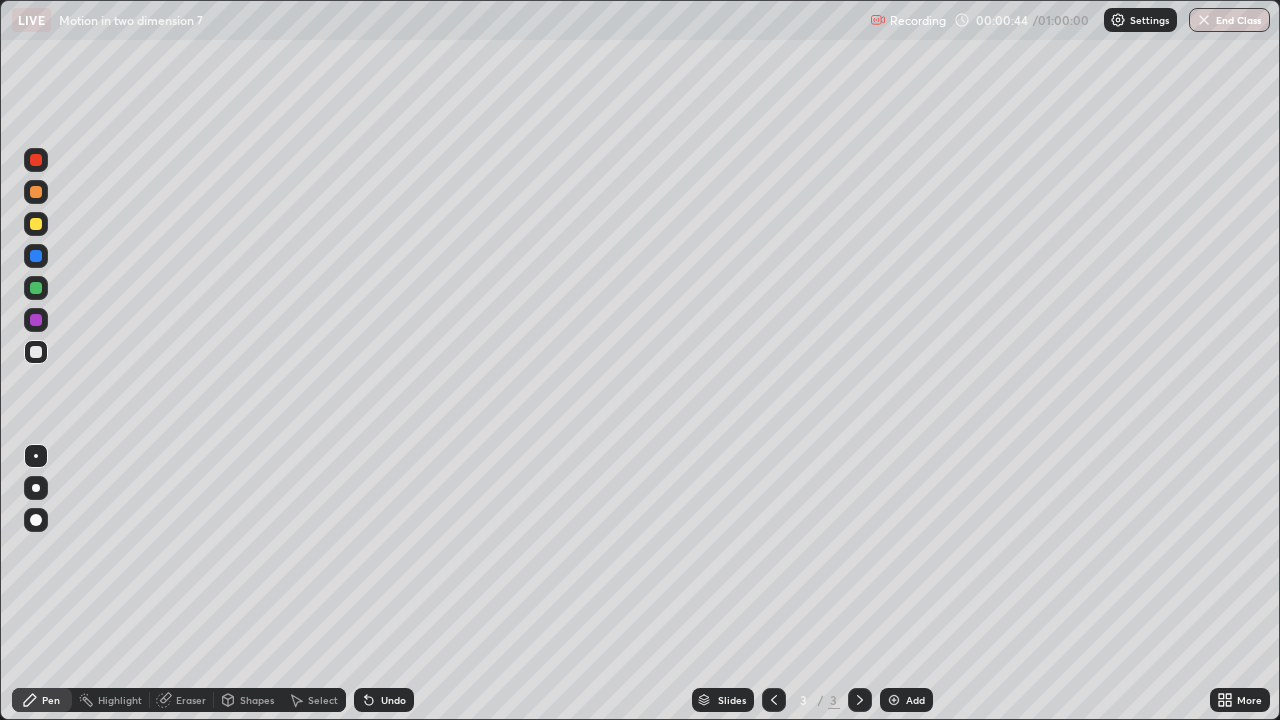 click at bounding box center (36, 288) 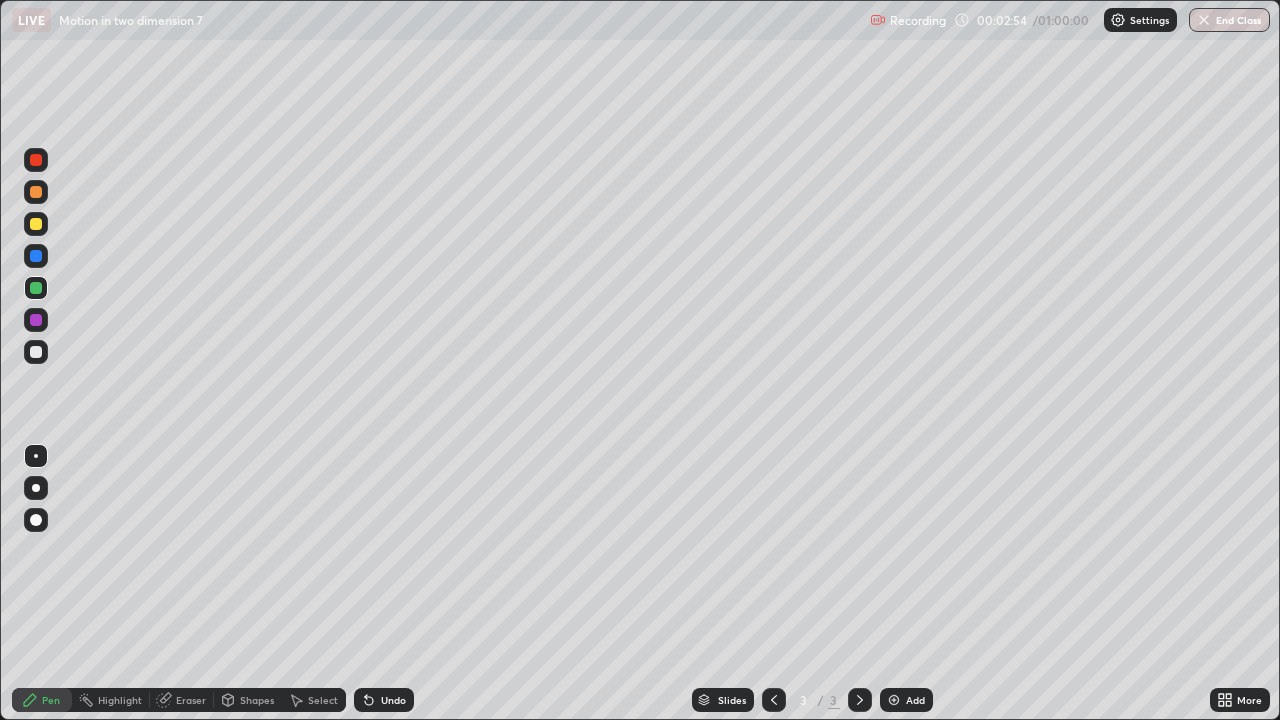 click on "Eraser" at bounding box center (191, 700) 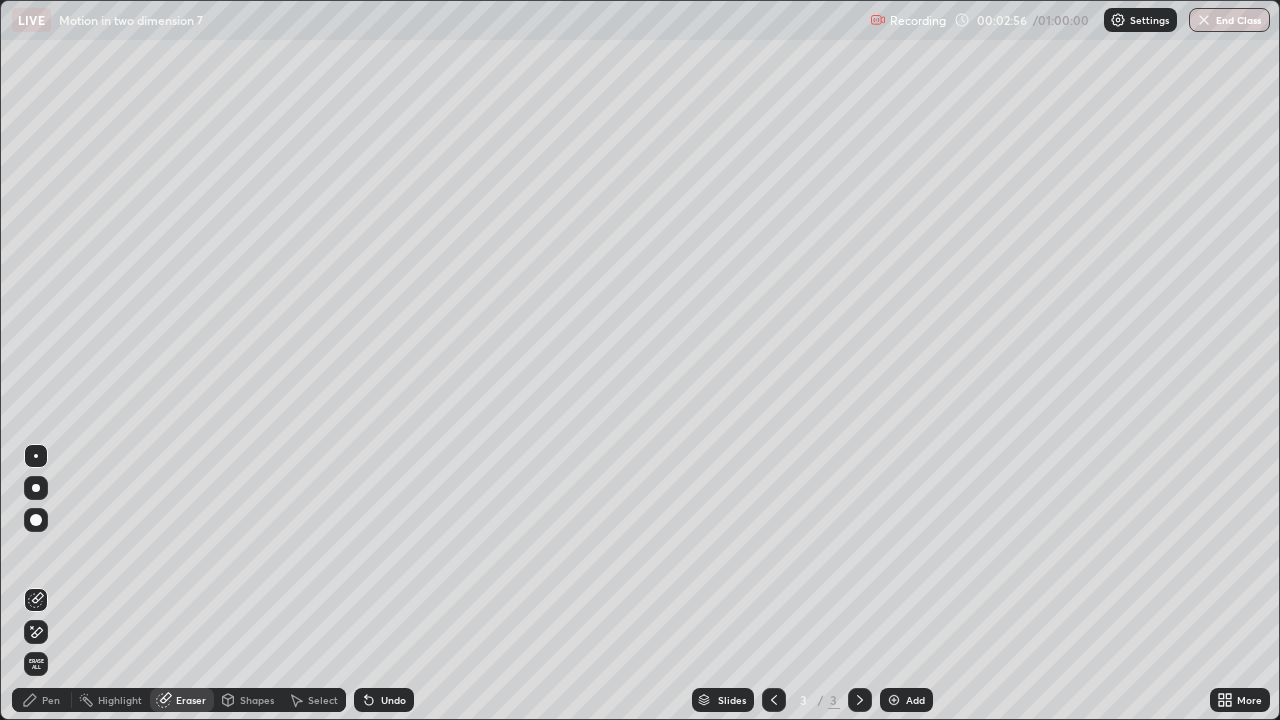 click on "Pen" at bounding box center [51, 700] 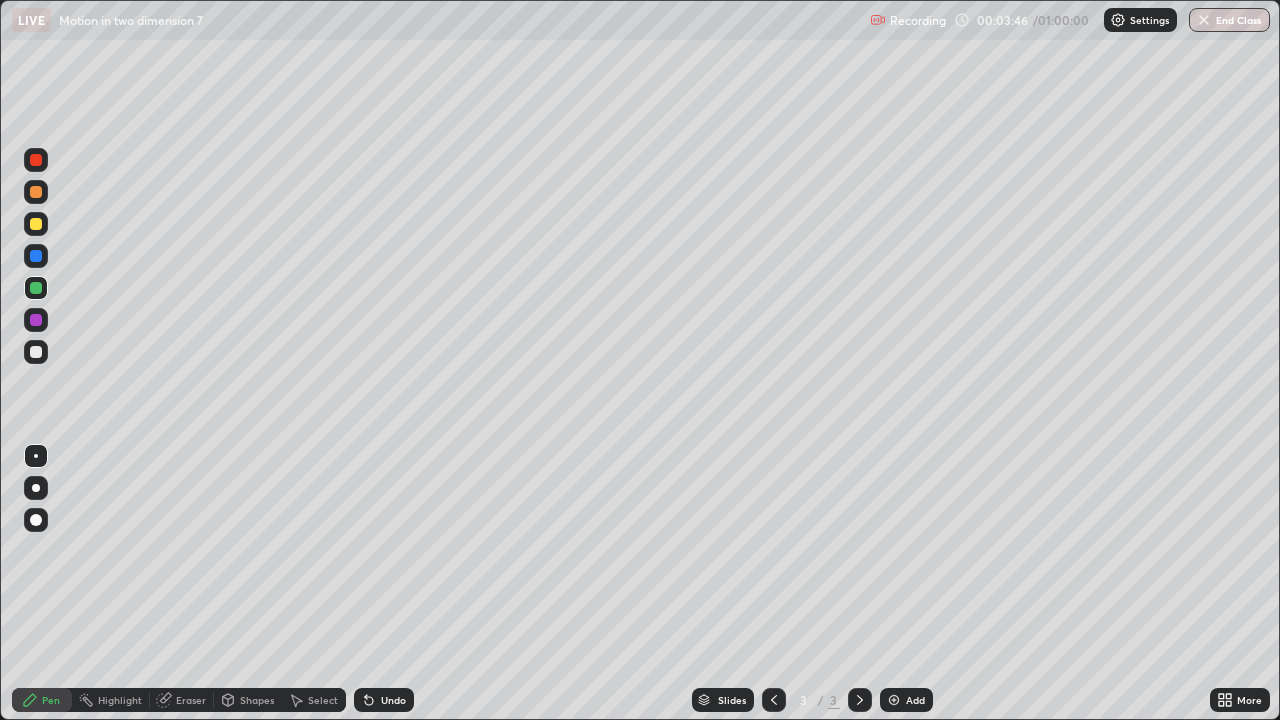 click at bounding box center (36, 352) 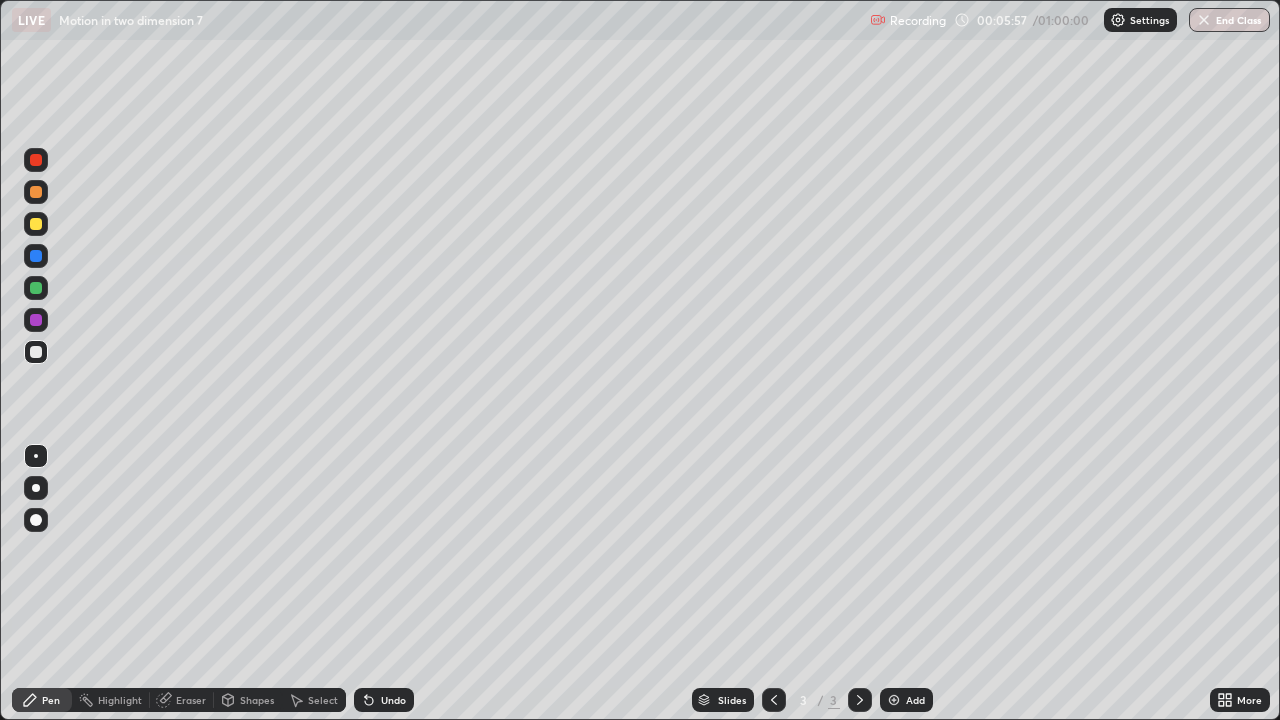 click at bounding box center [894, 700] 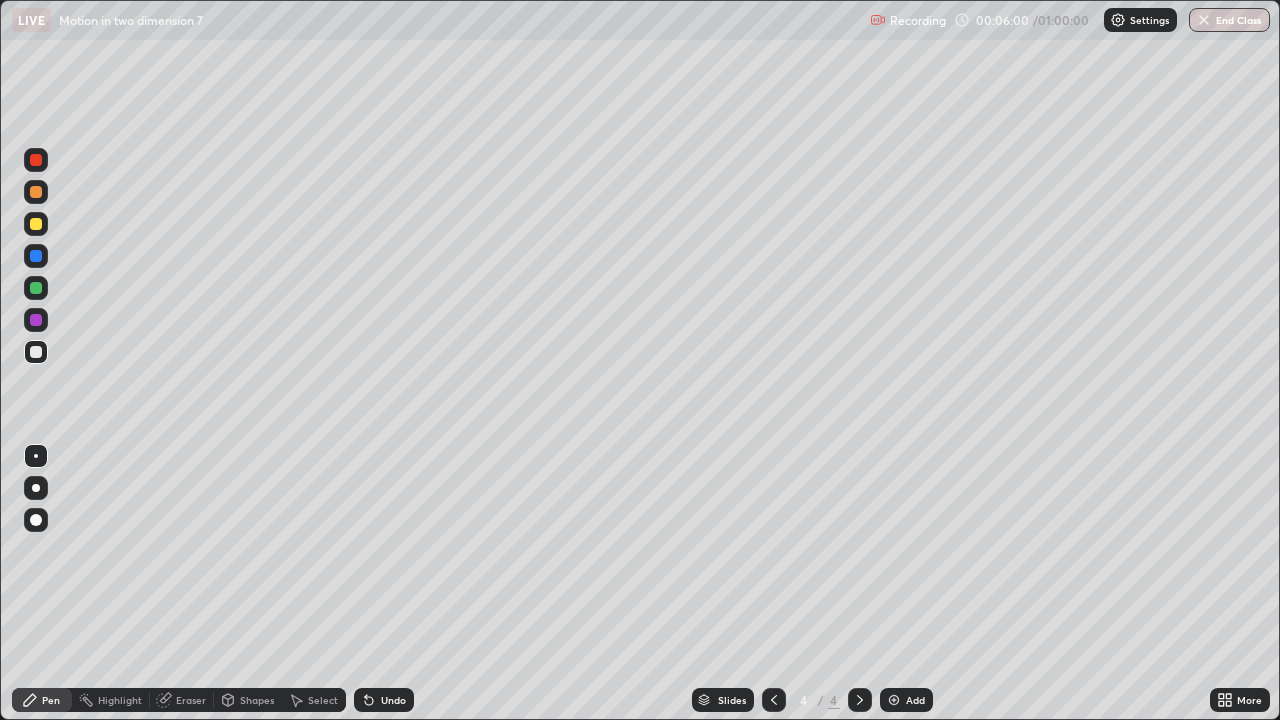 click at bounding box center (36, 256) 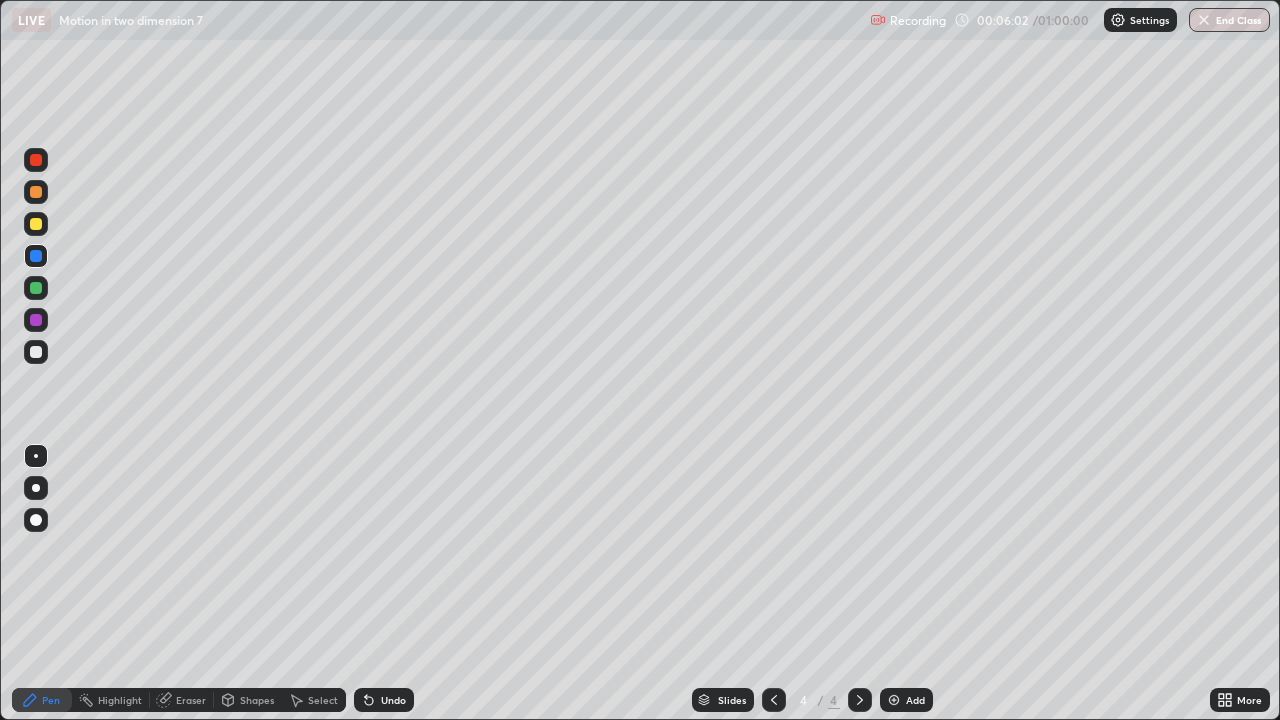 click on "Shapes" at bounding box center (257, 700) 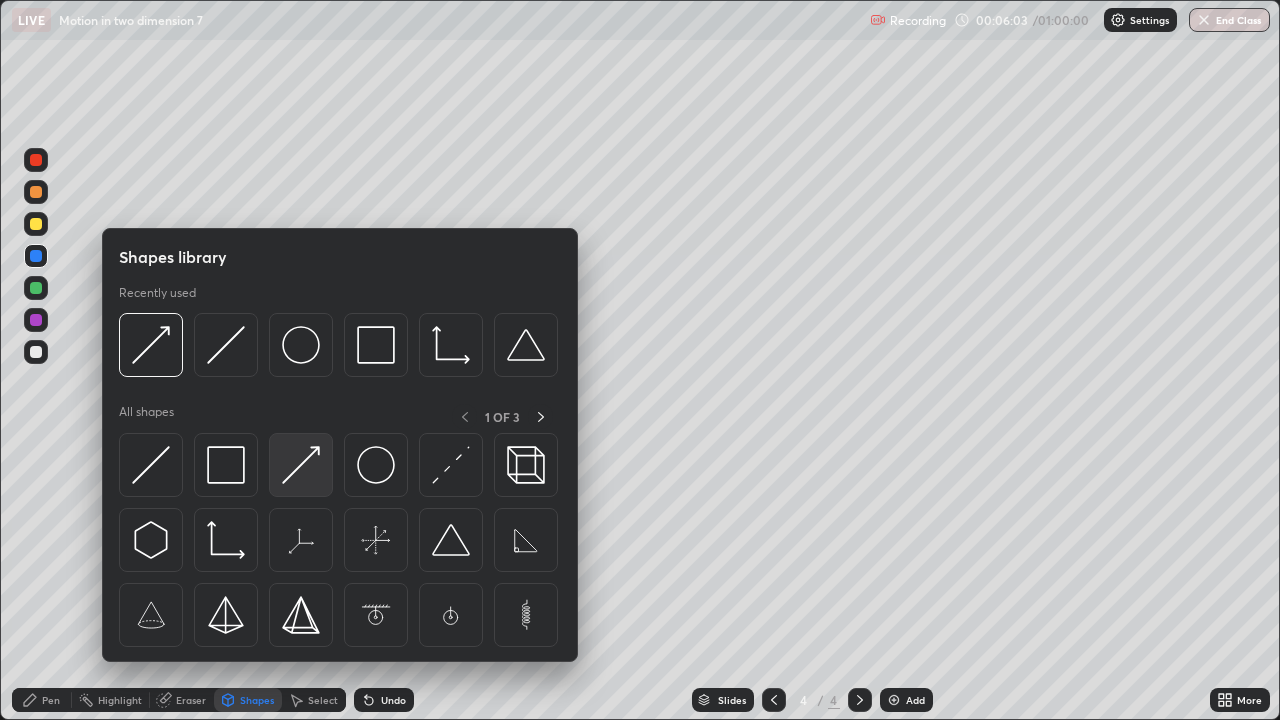 click at bounding box center (301, 465) 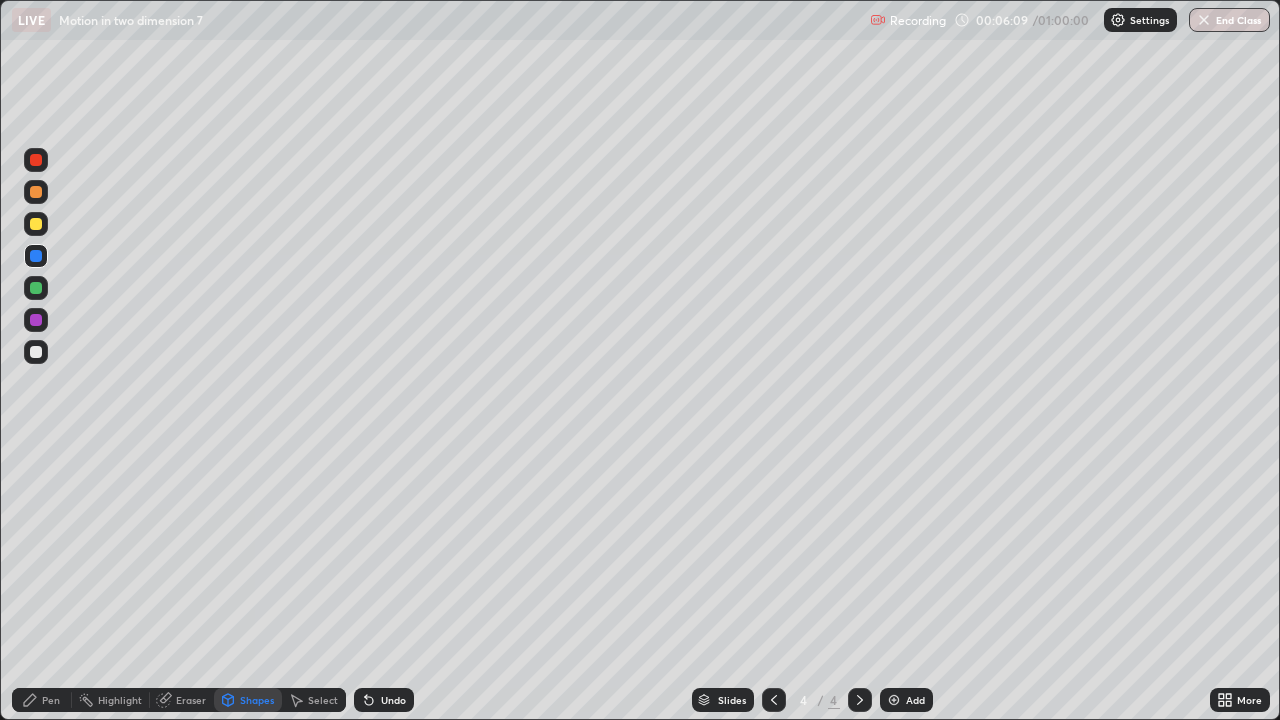 click on "Pen" at bounding box center (51, 700) 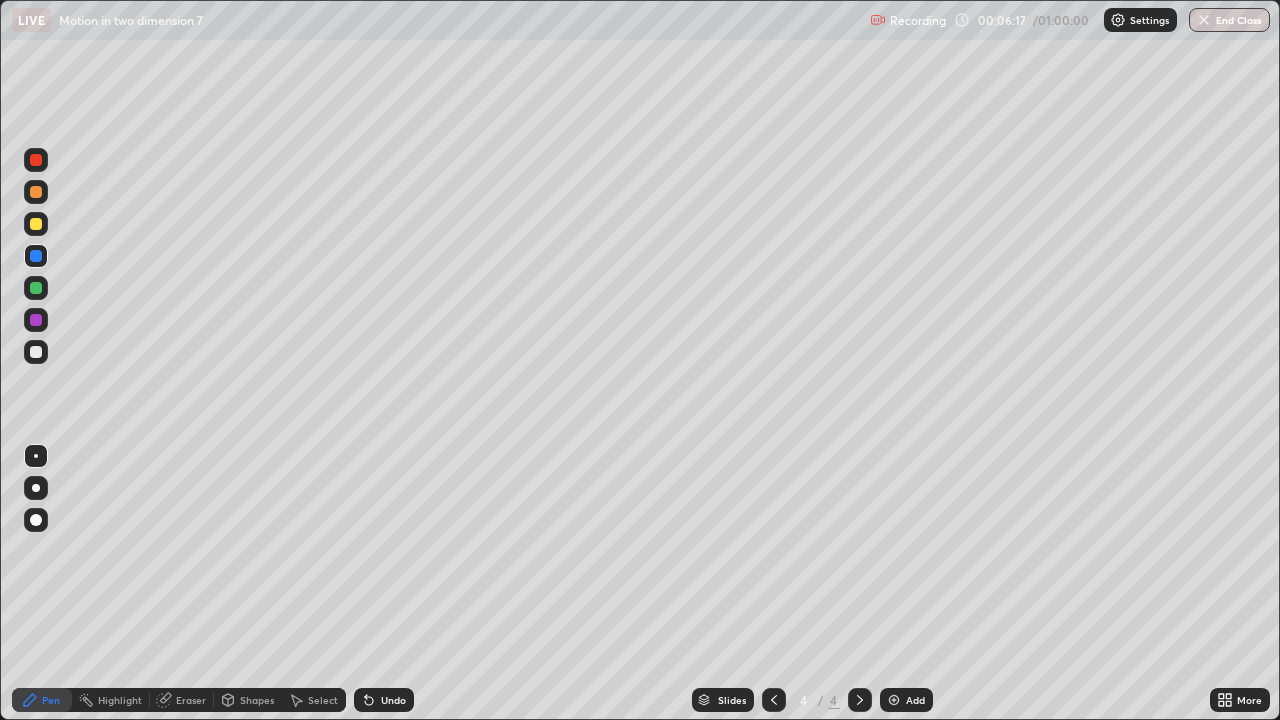 click at bounding box center (36, 320) 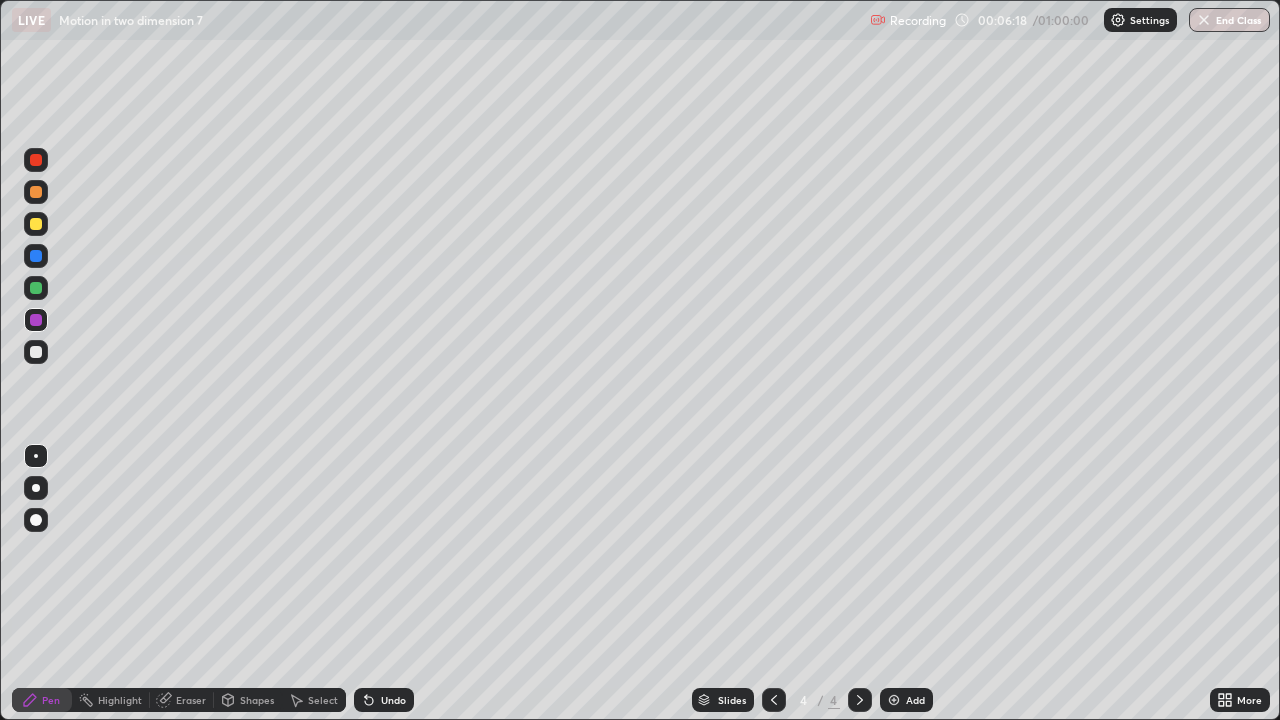 click on "Shapes" at bounding box center (257, 700) 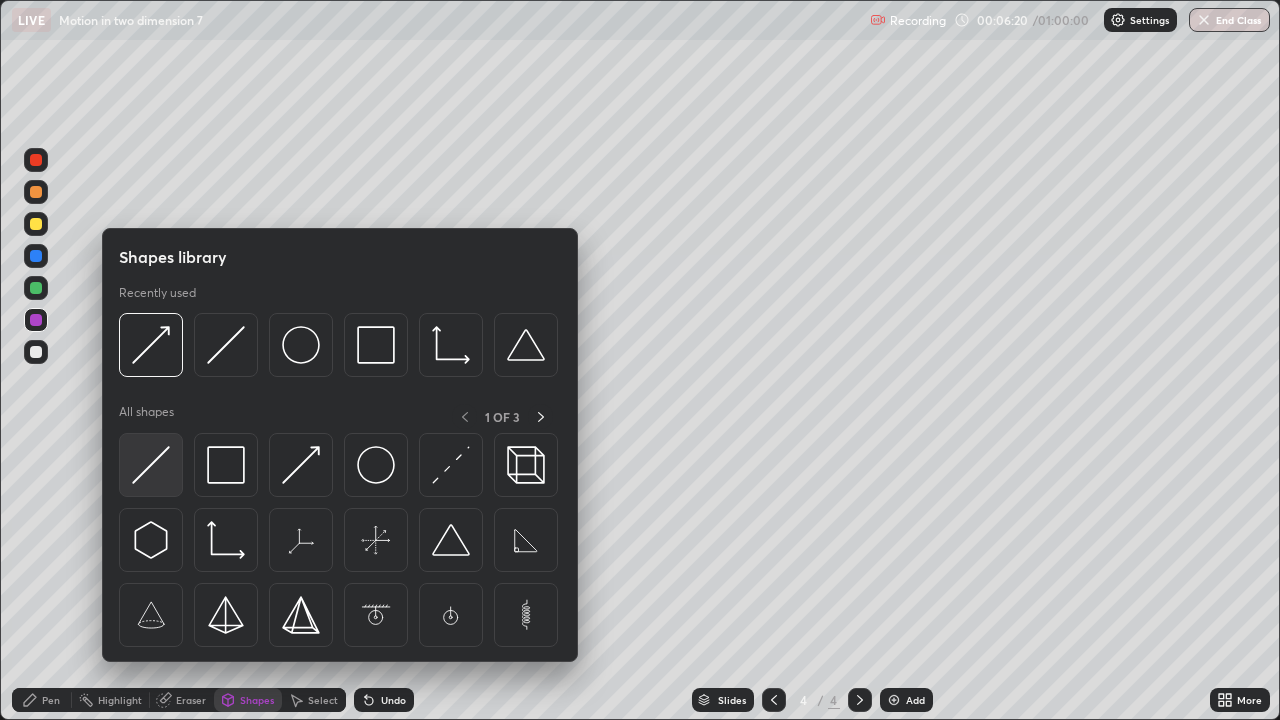 click at bounding box center (151, 465) 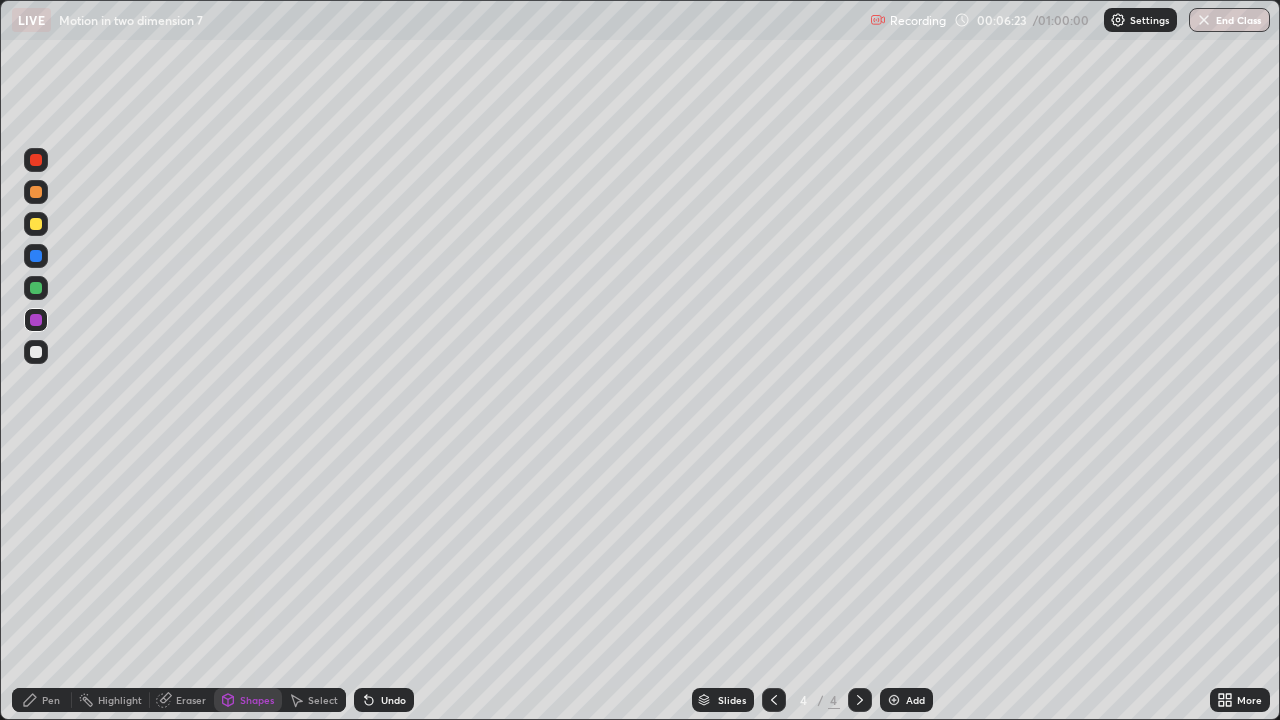click on "Pen" at bounding box center [51, 700] 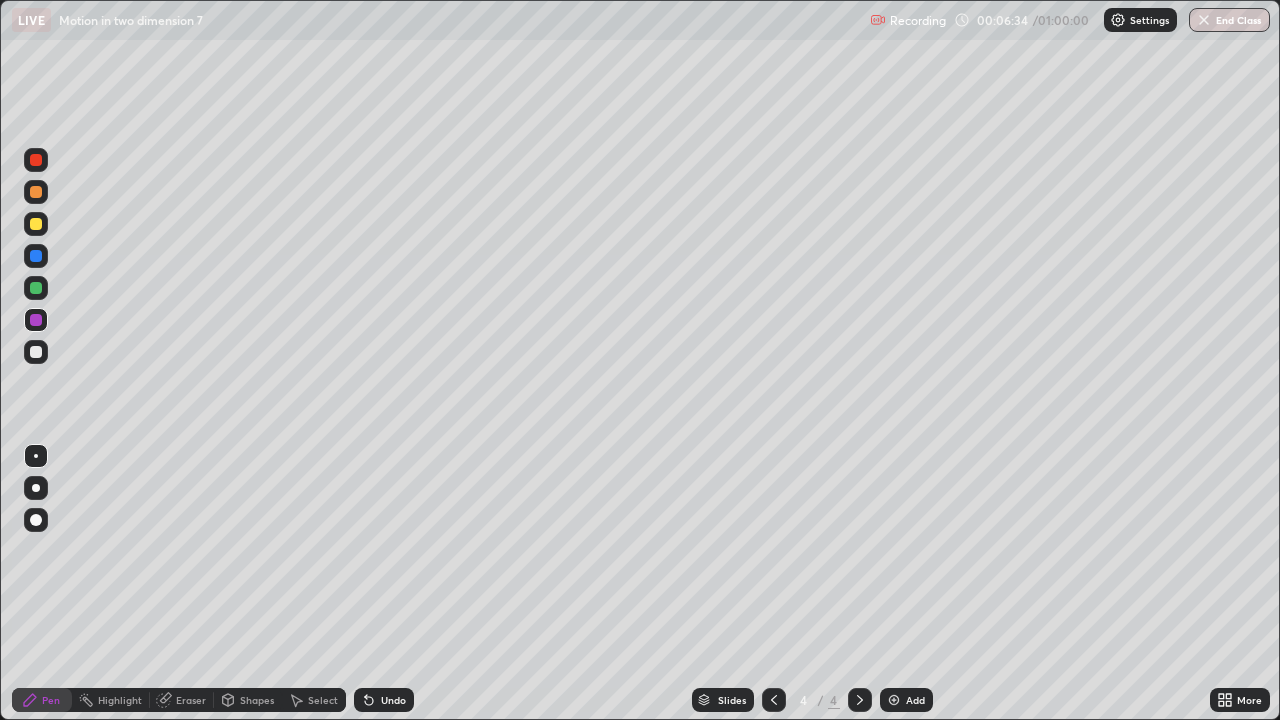 click at bounding box center (36, 288) 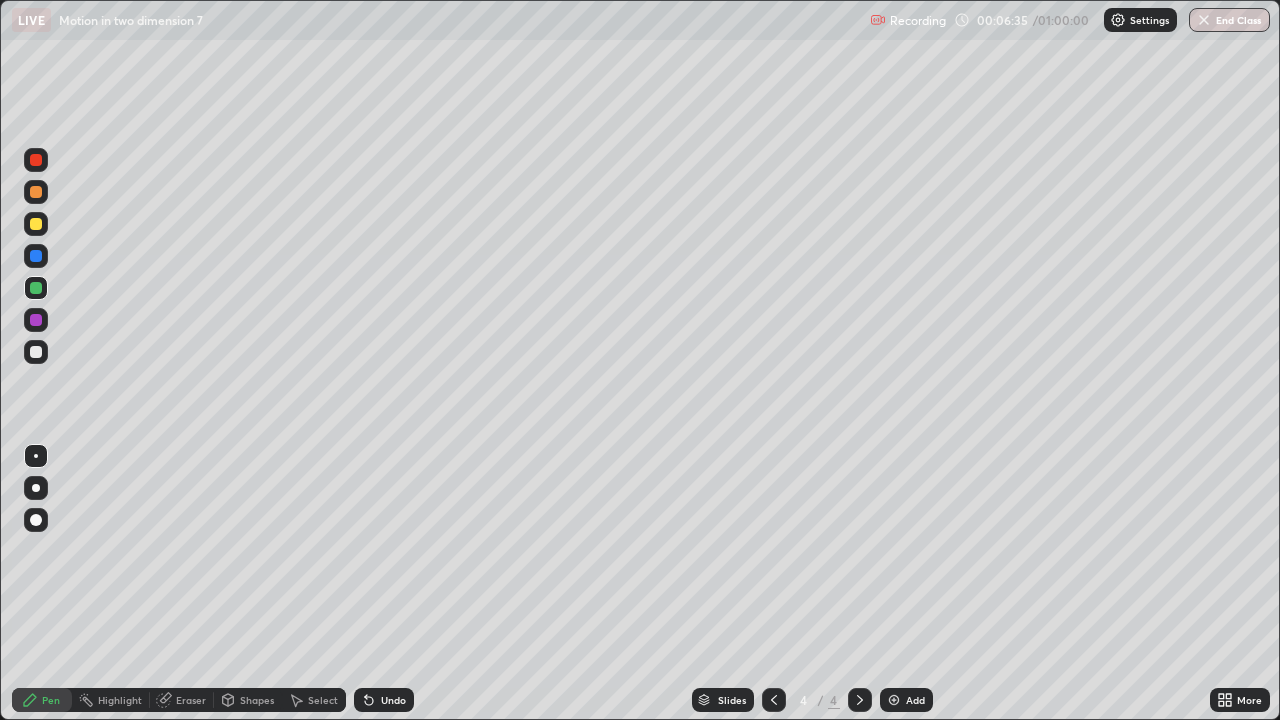 click on "Shapes" at bounding box center [257, 700] 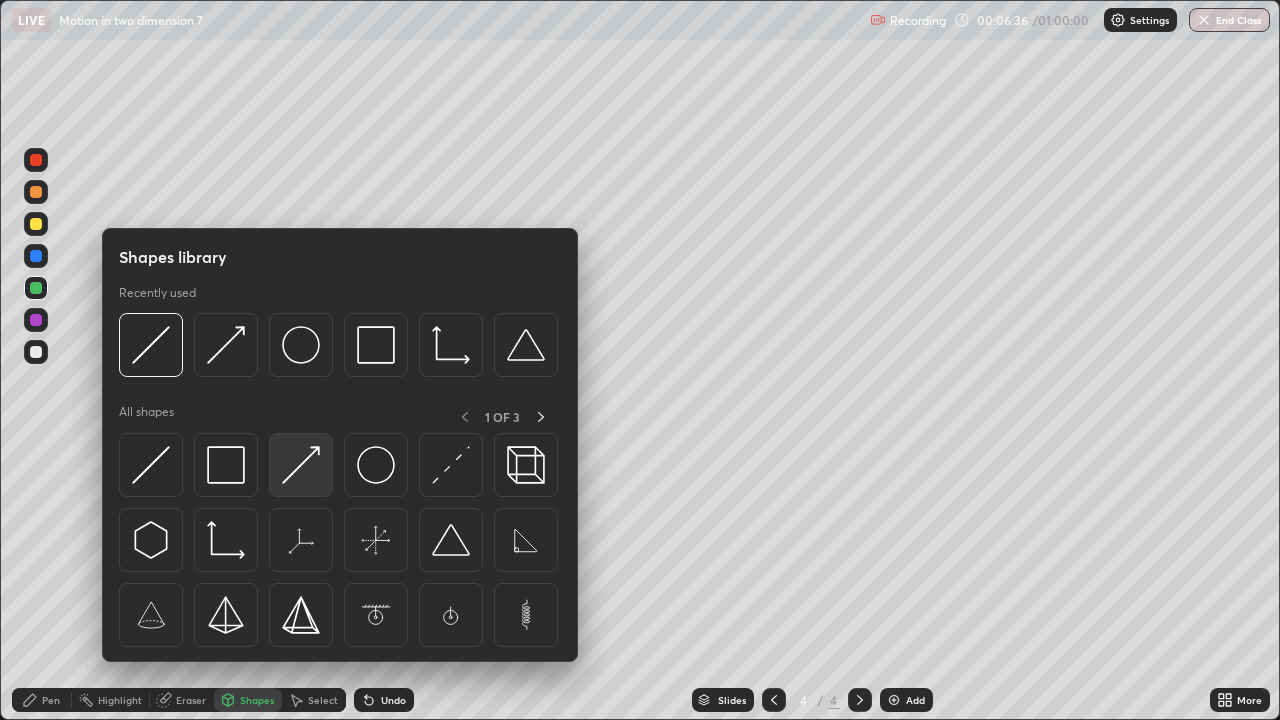 click at bounding box center [301, 465] 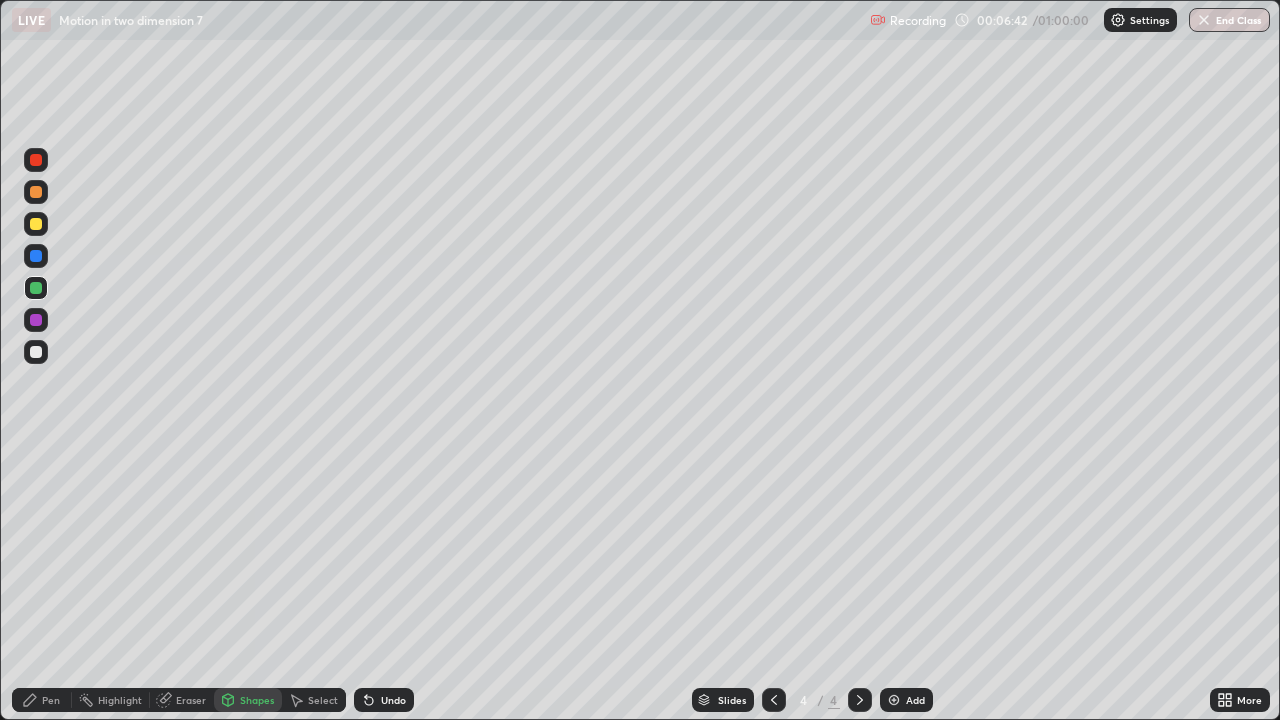 click on "Eraser" at bounding box center (182, 700) 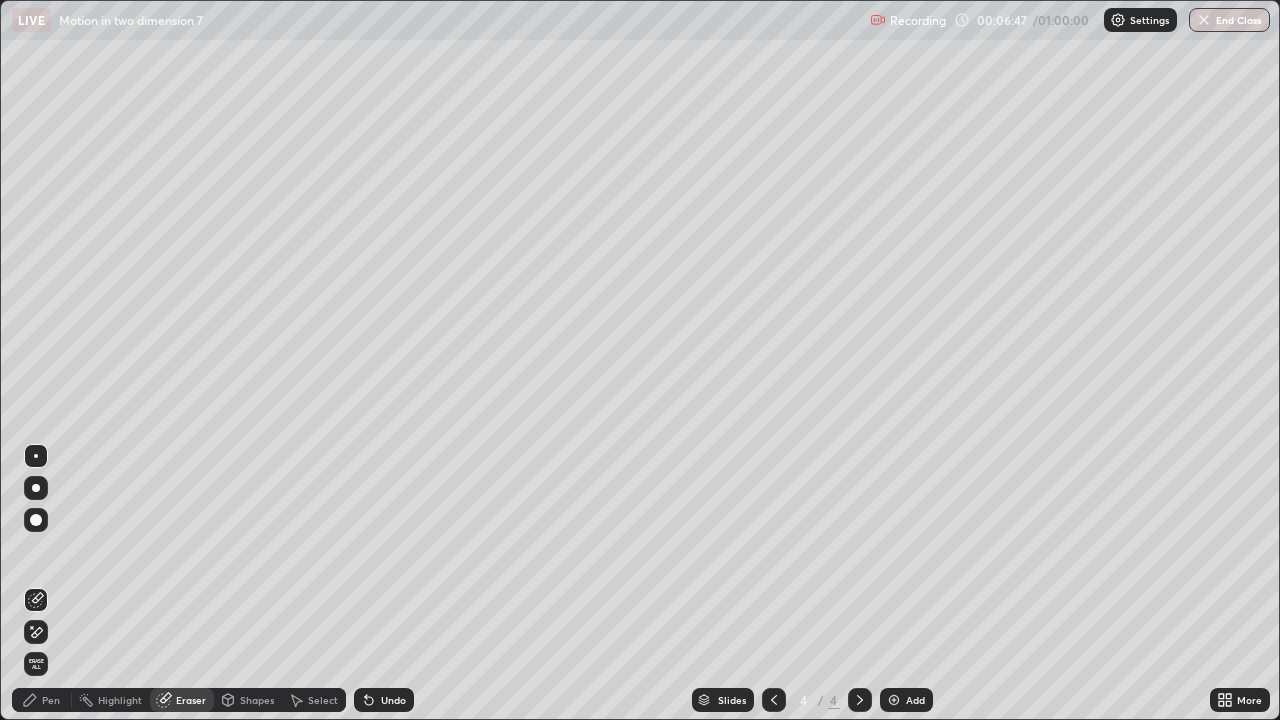 click on "Pen" at bounding box center (42, 700) 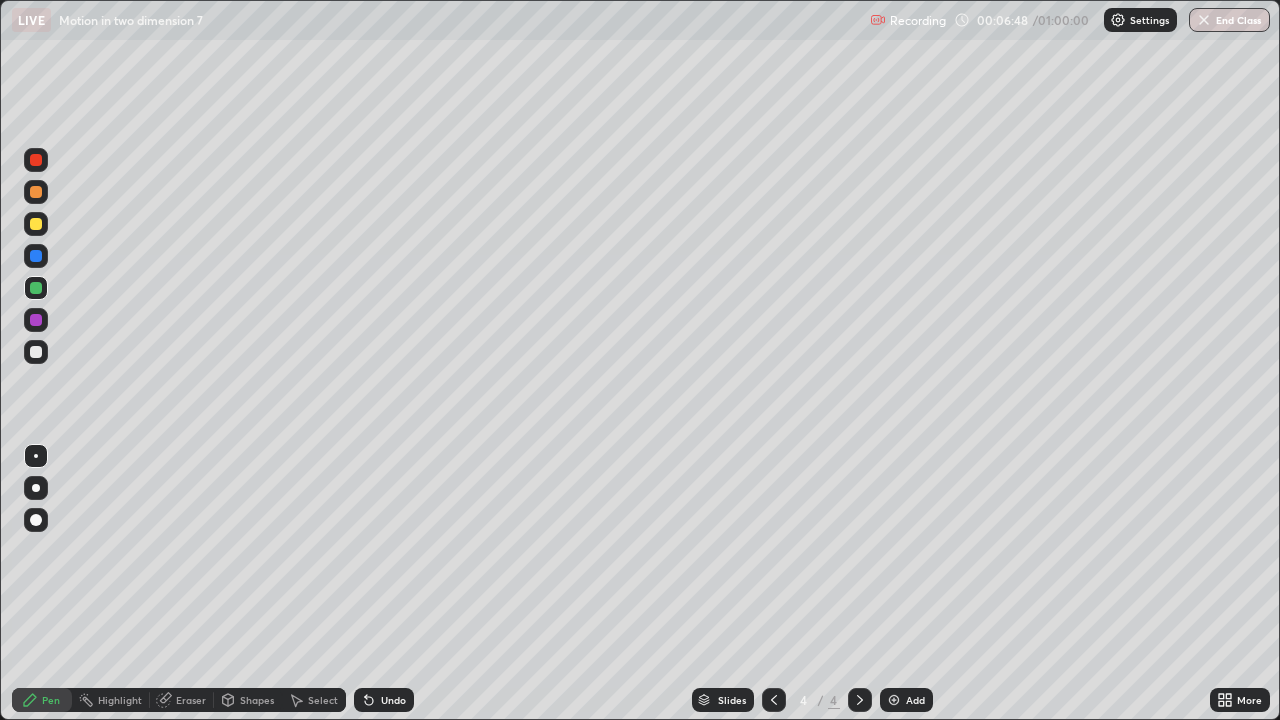 click at bounding box center [36, 256] 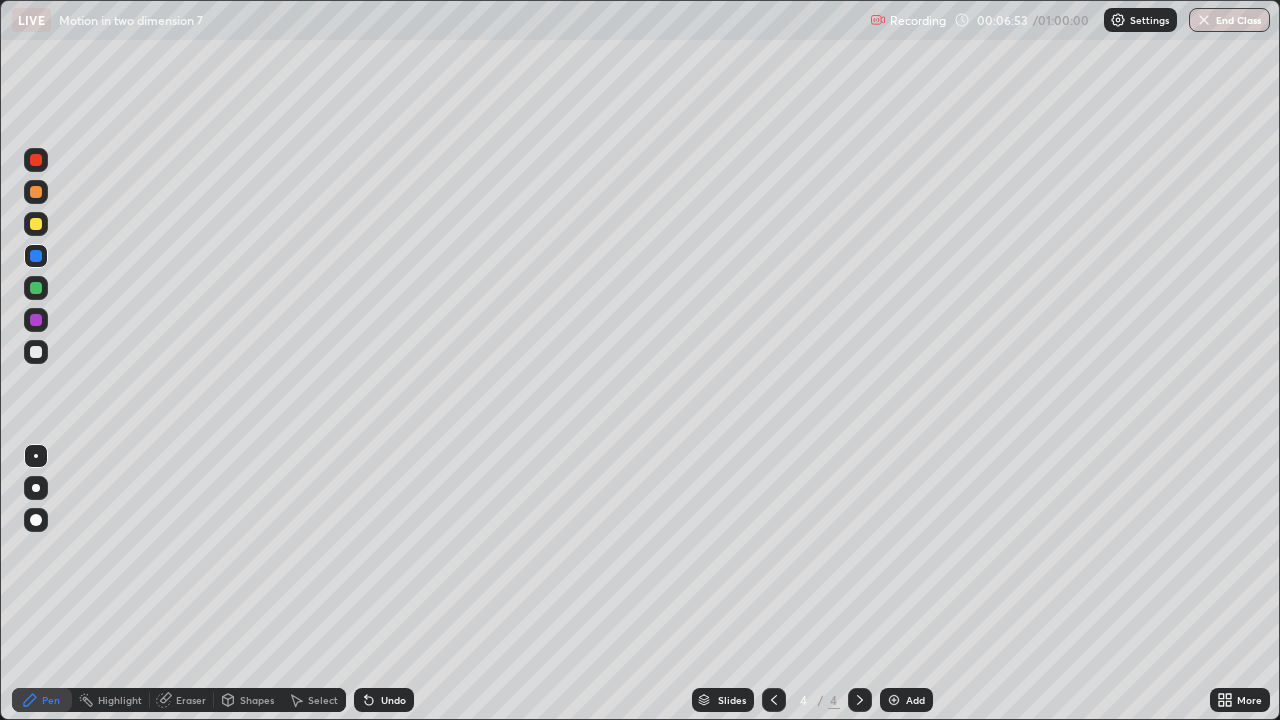 click at bounding box center (36, 256) 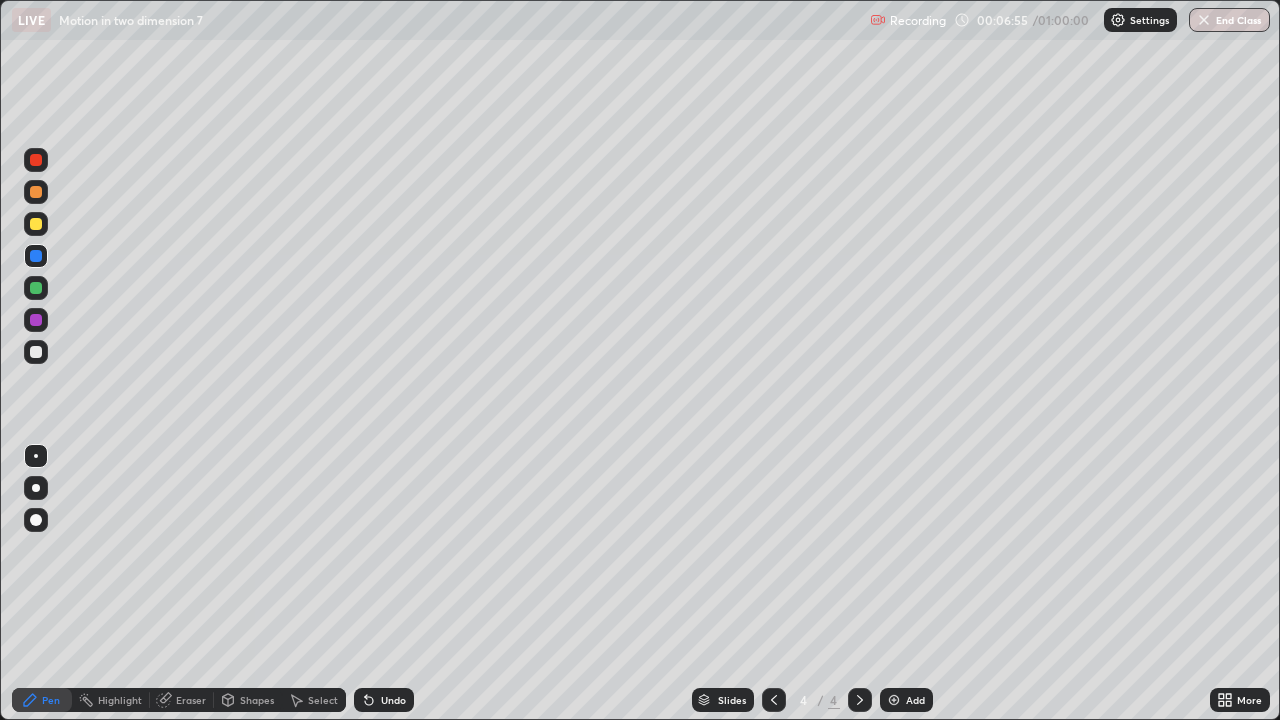 click on "Shapes" at bounding box center [257, 700] 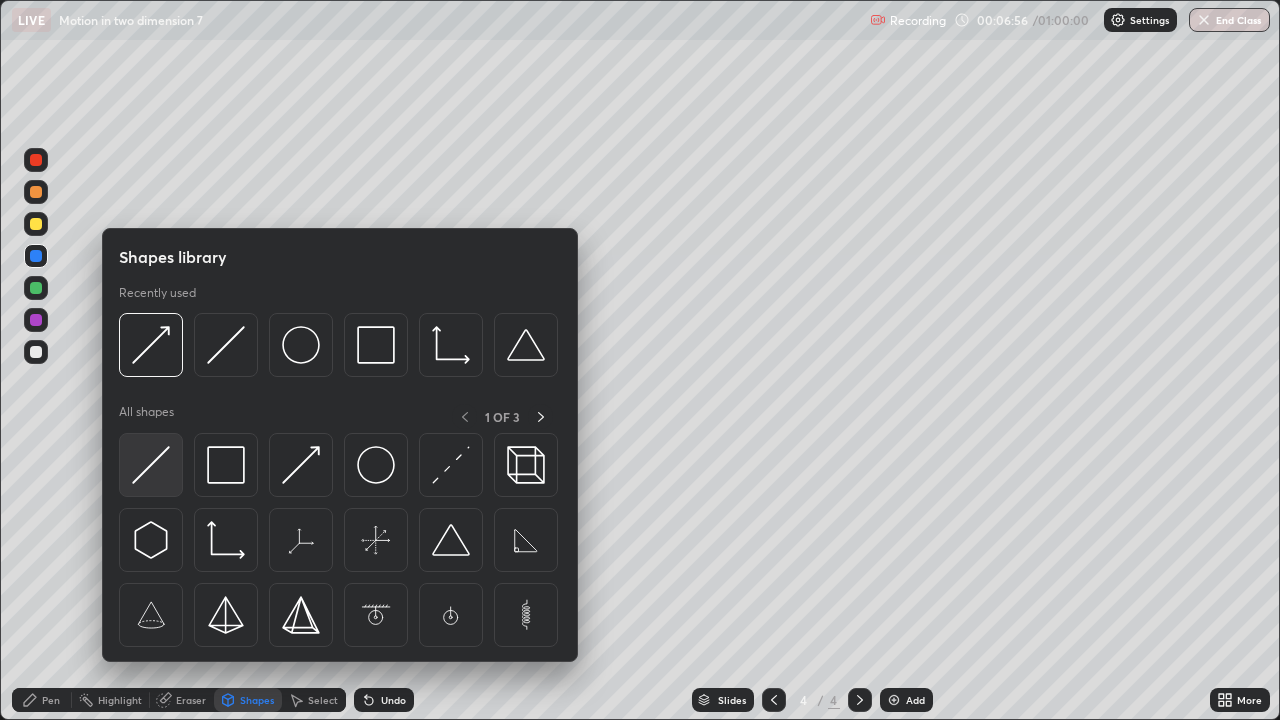 click at bounding box center (151, 465) 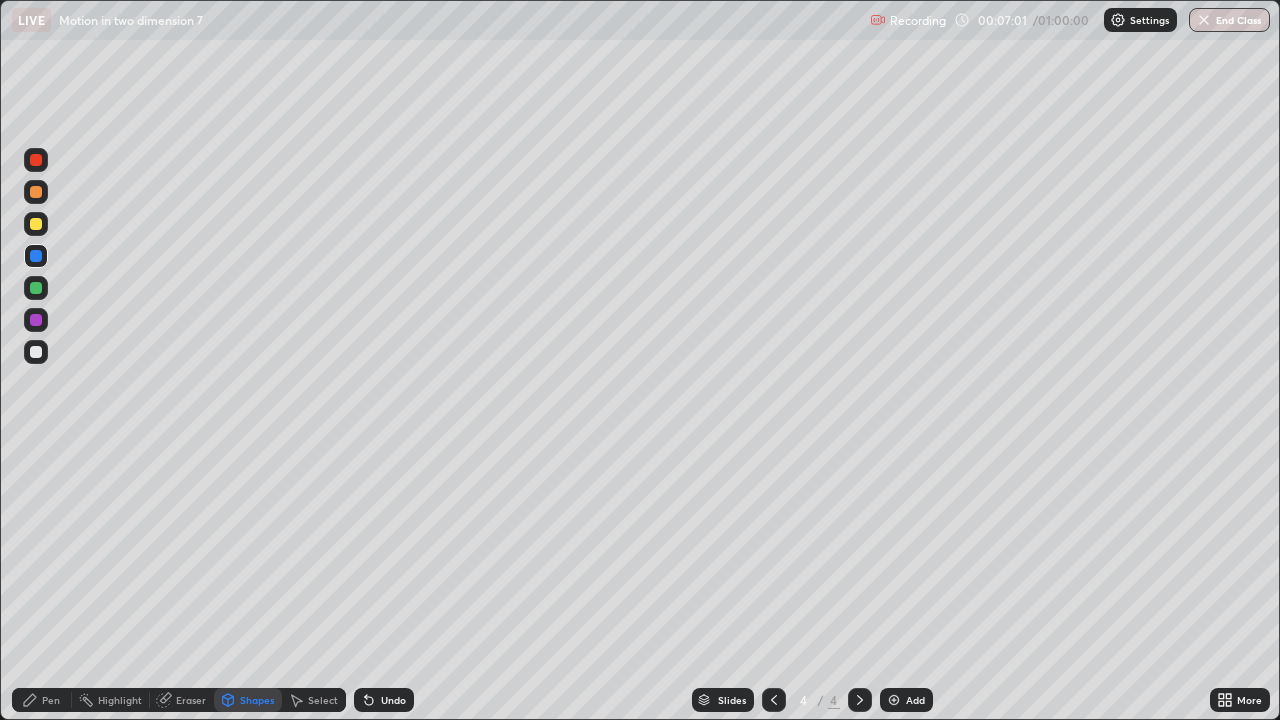 click on "Eraser" at bounding box center (191, 700) 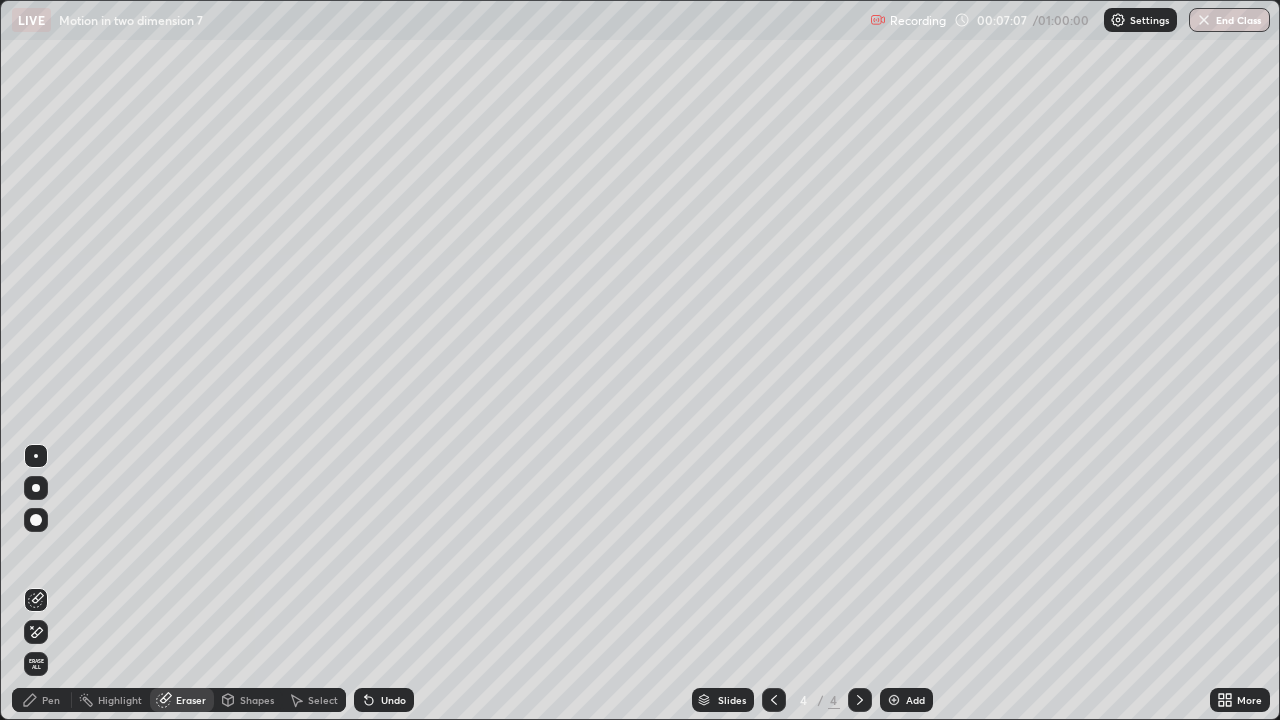 click on "Pen" at bounding box center [42, 700] 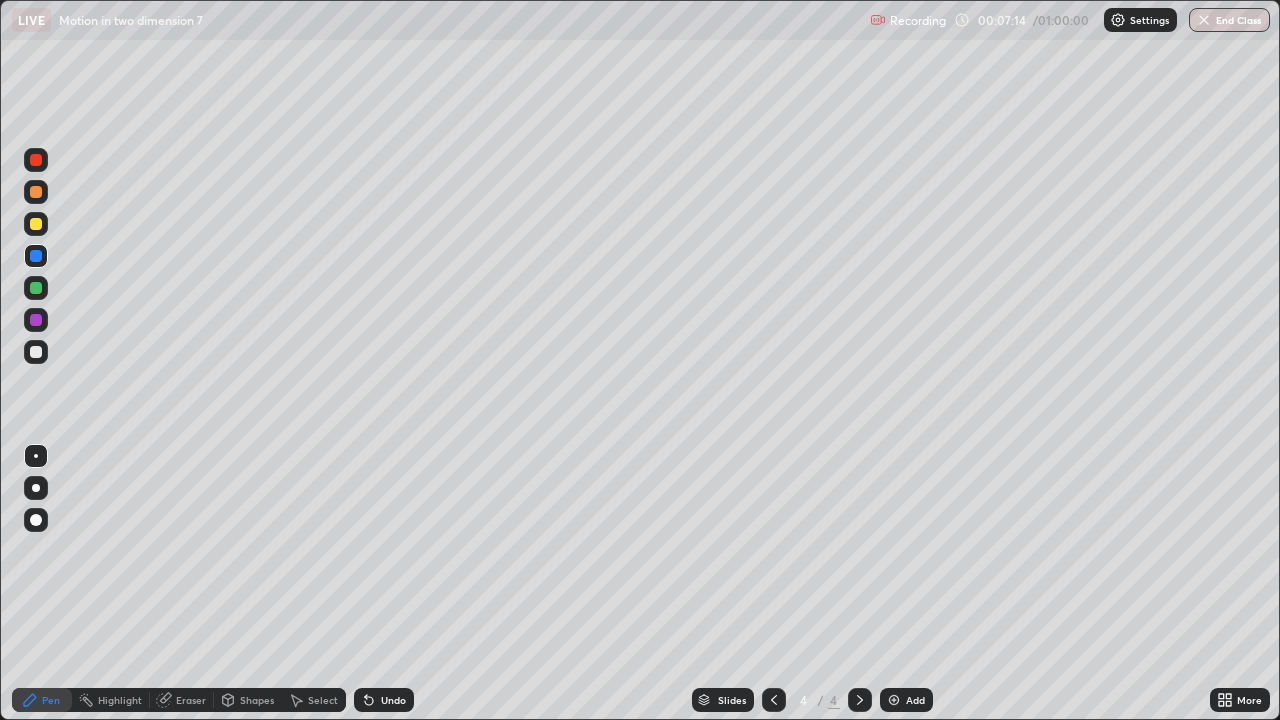 click at bounding box center (36, 192) 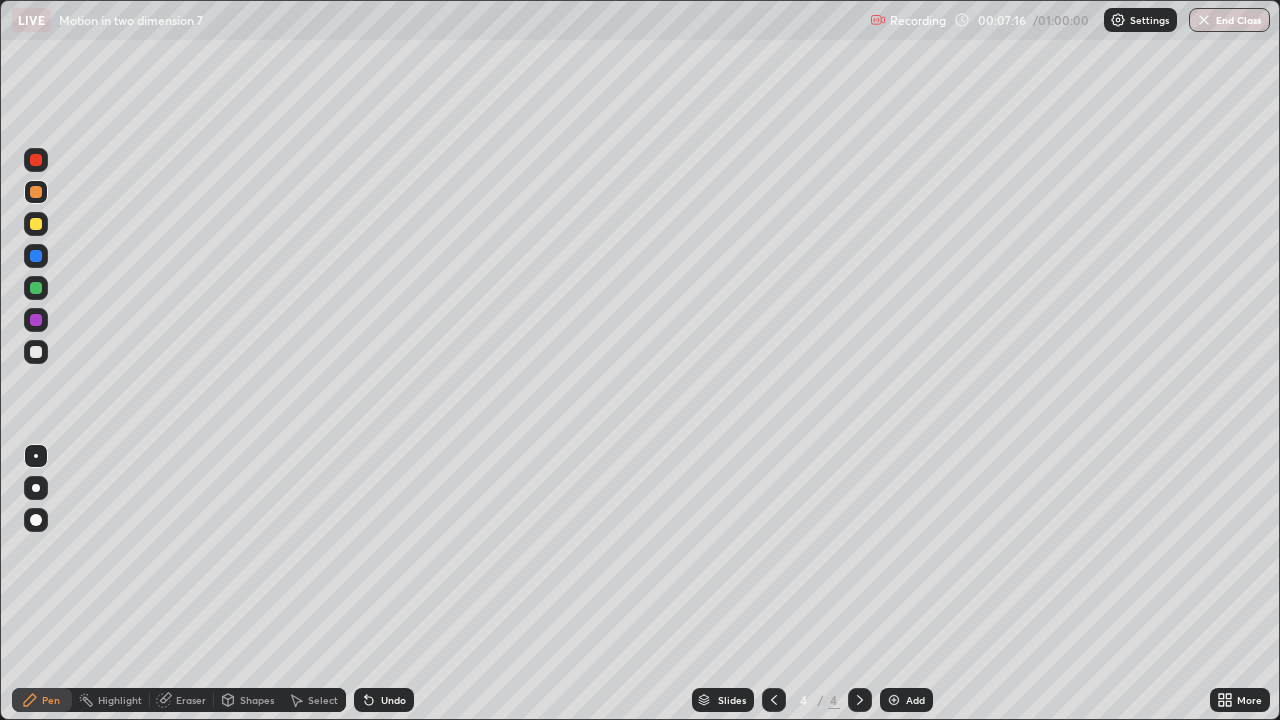 click on "Shapes" at bounding box center (257, 700) 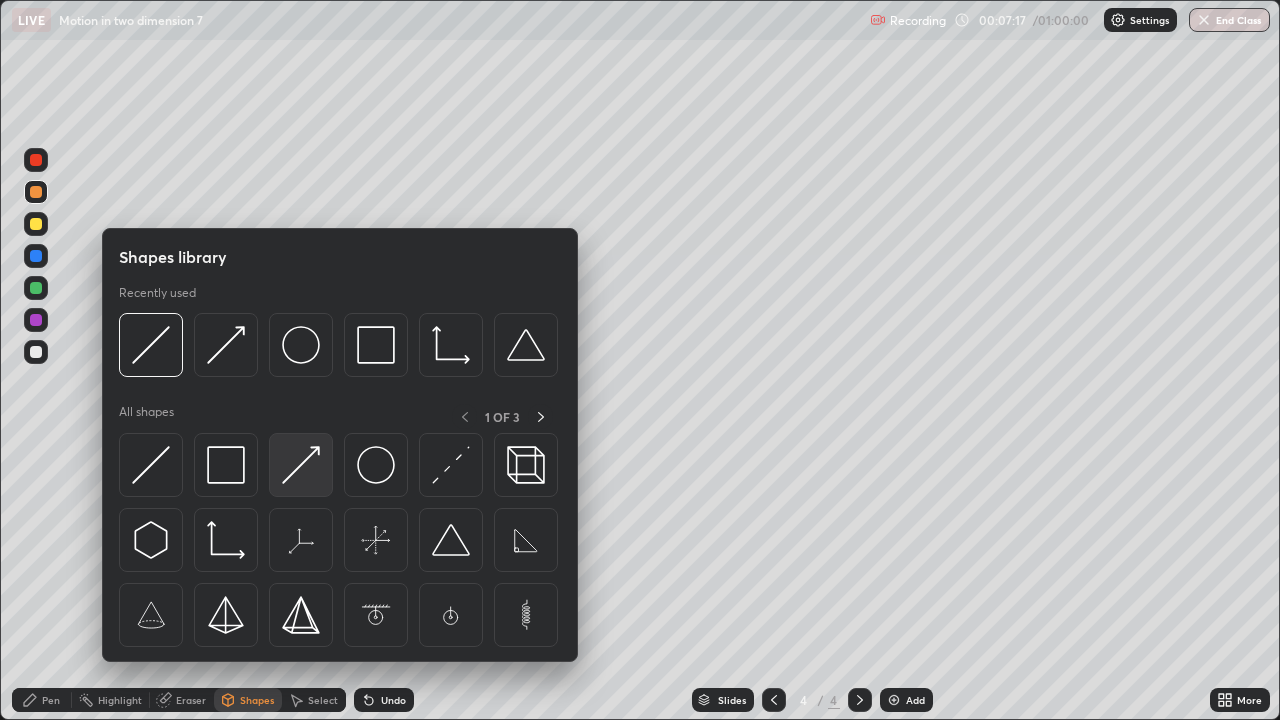 click at bounding box center [301, 465] 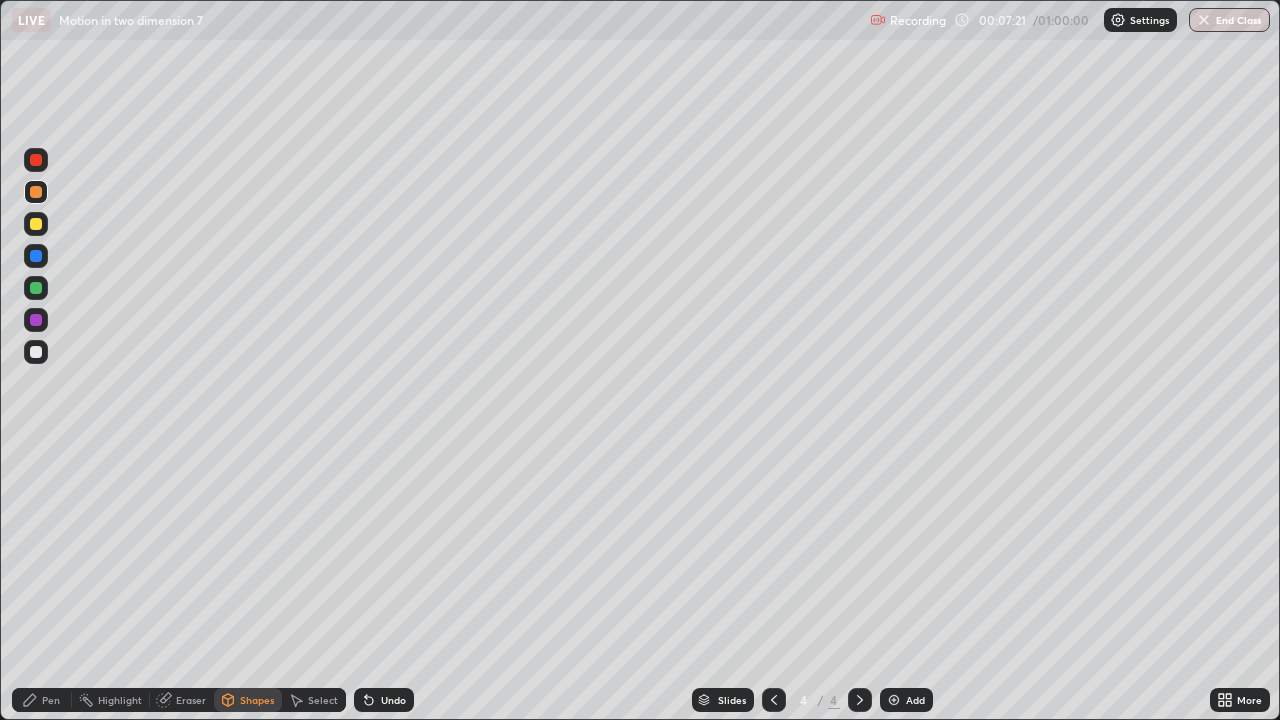 click on "Pen" at bounding box center [42, 700] 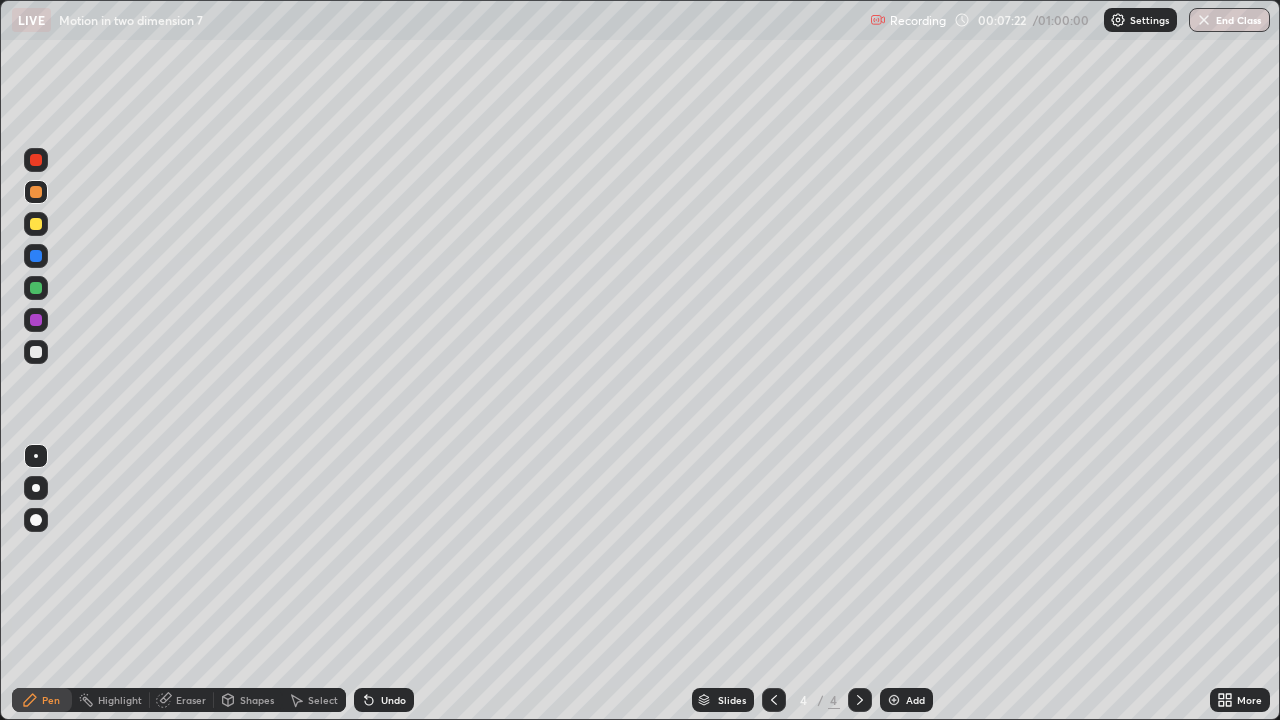 click at bounding box center (36, 352) 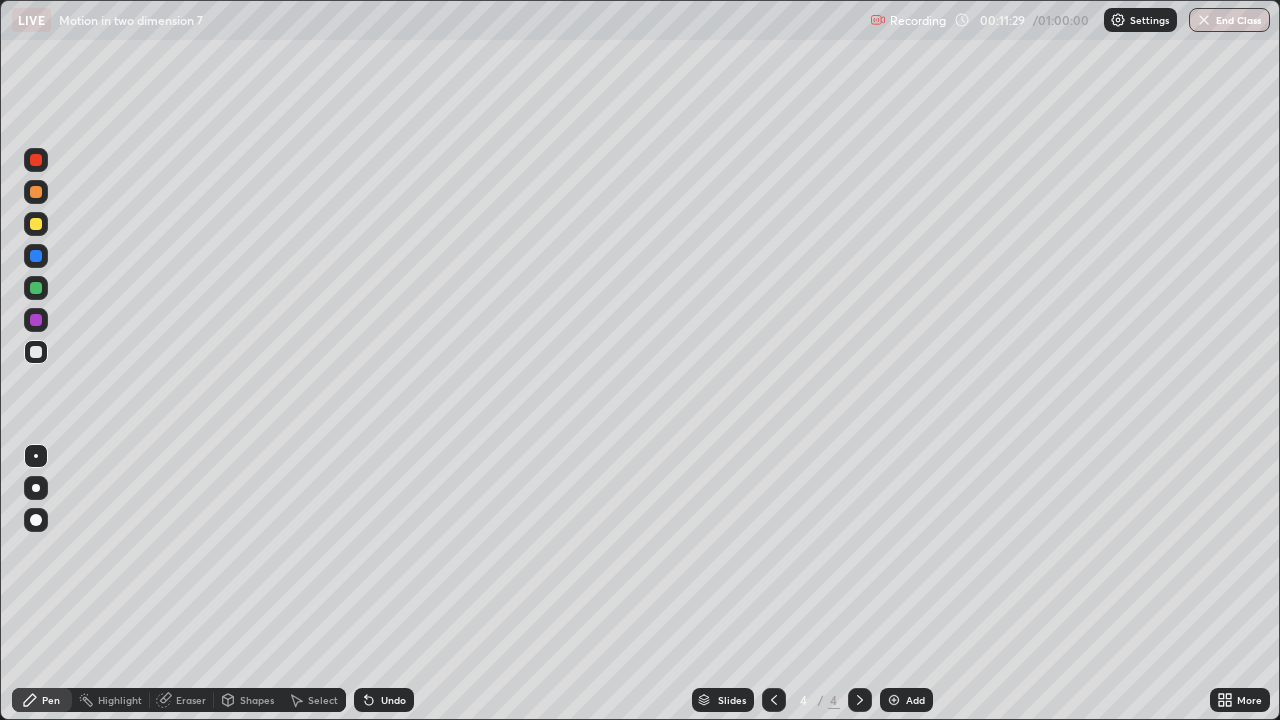 click at bounding box center [894, 700] 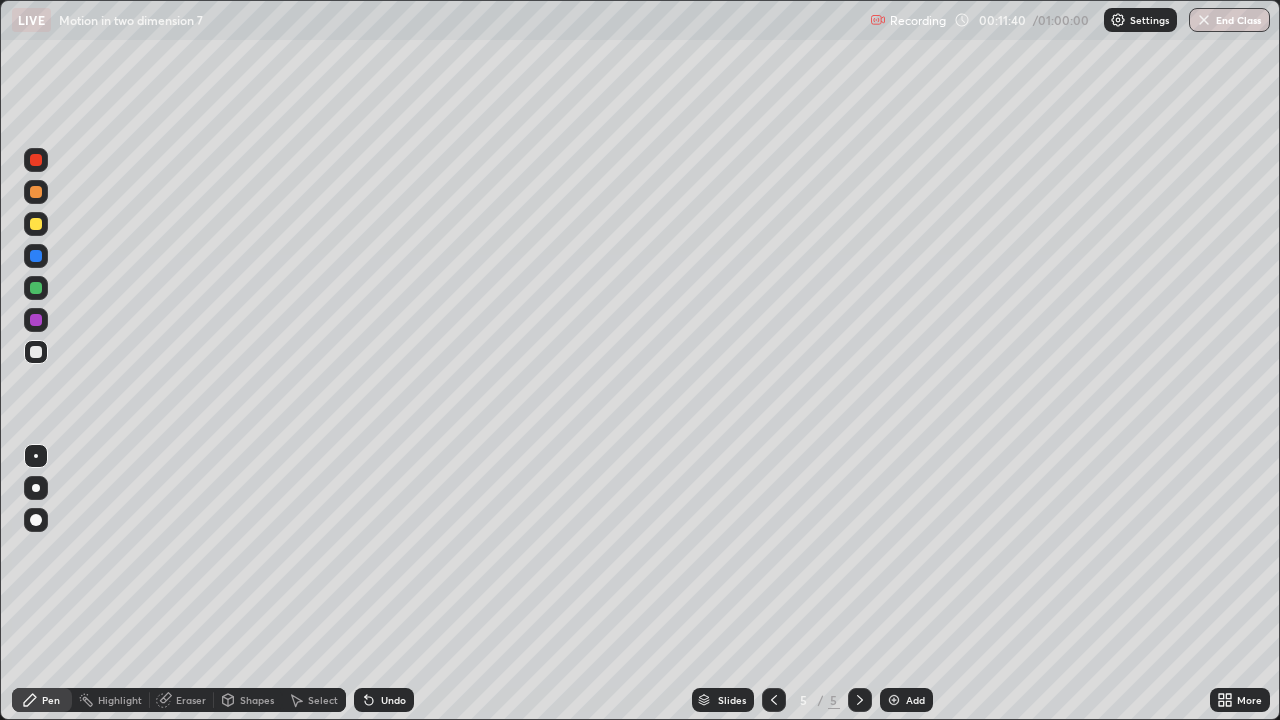click at bounding box center [36, 288] 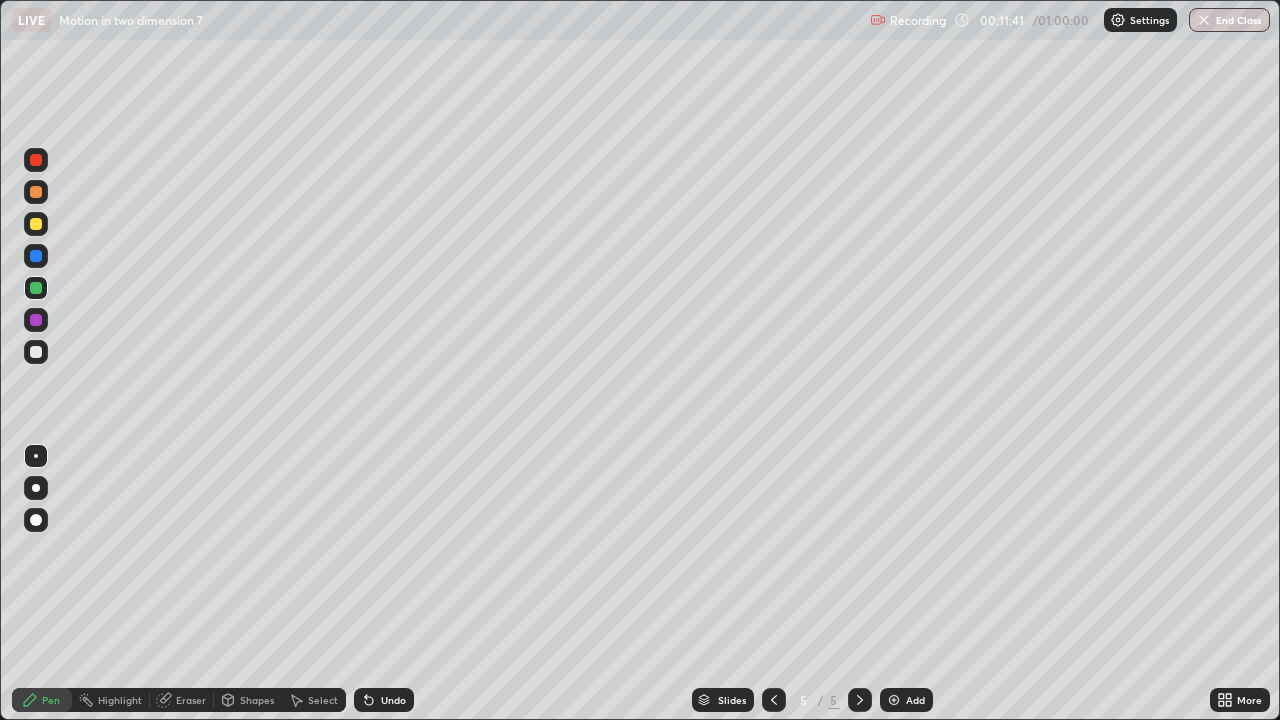 click on "Shapes" at bounding box center [257, 700] 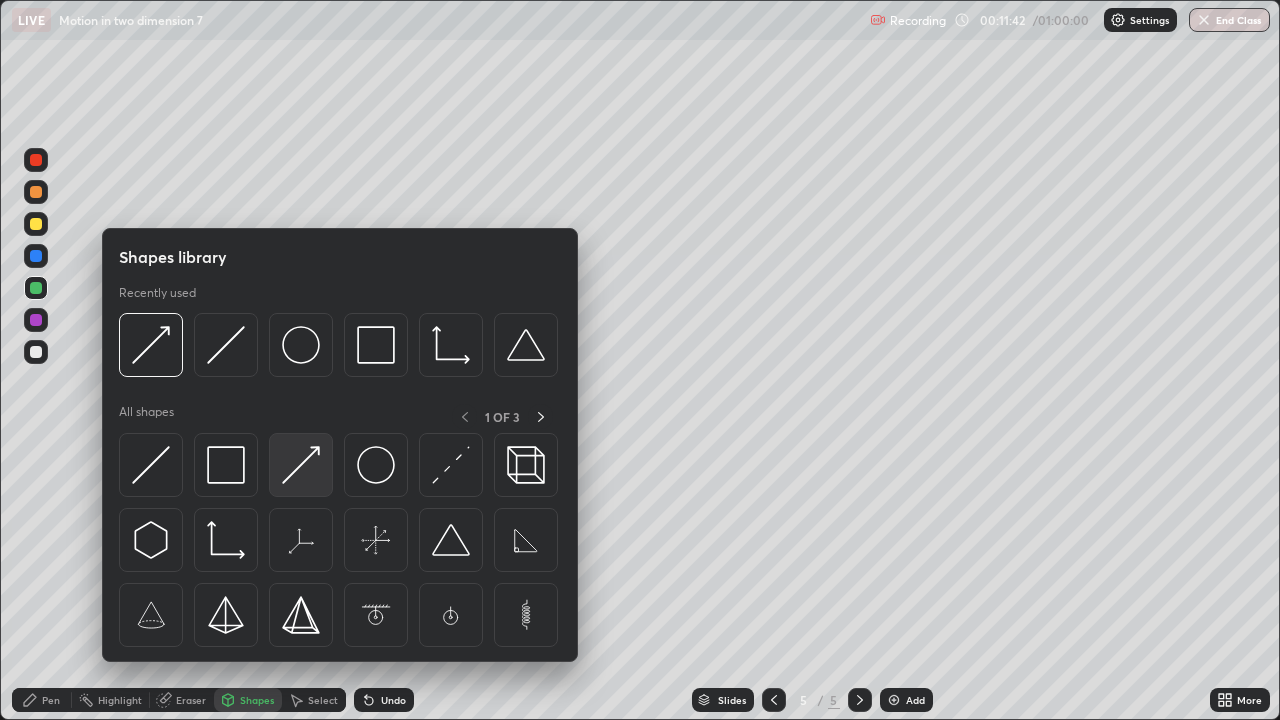 click at bounding box center [301, 465] 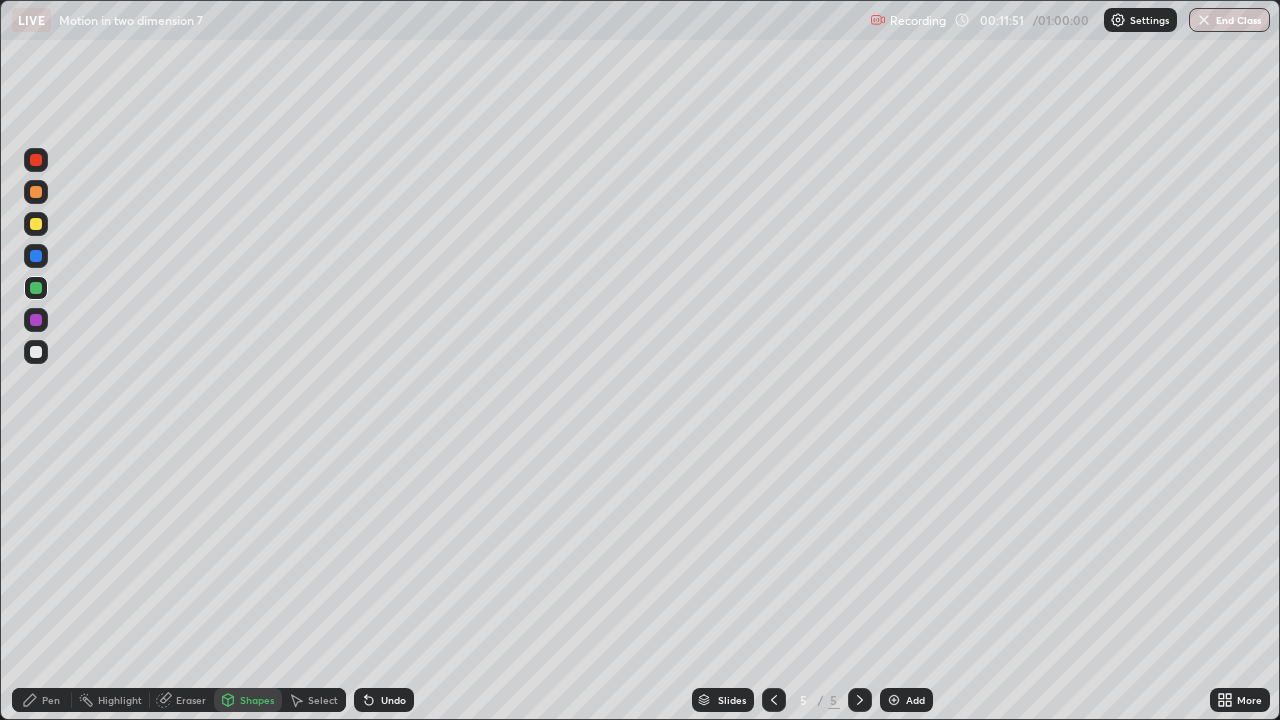 click on "Eraser" at bounding box center [191, 700] 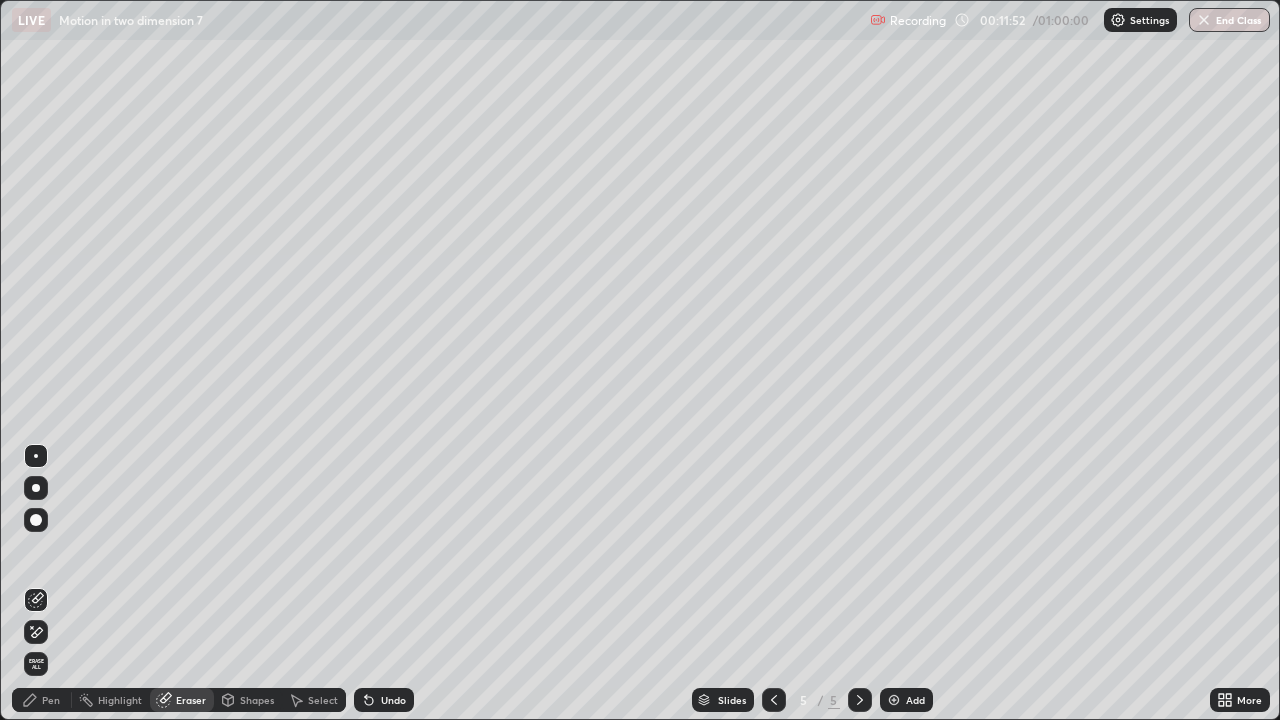 click on "Shapes" at bounding box center (248, 700) 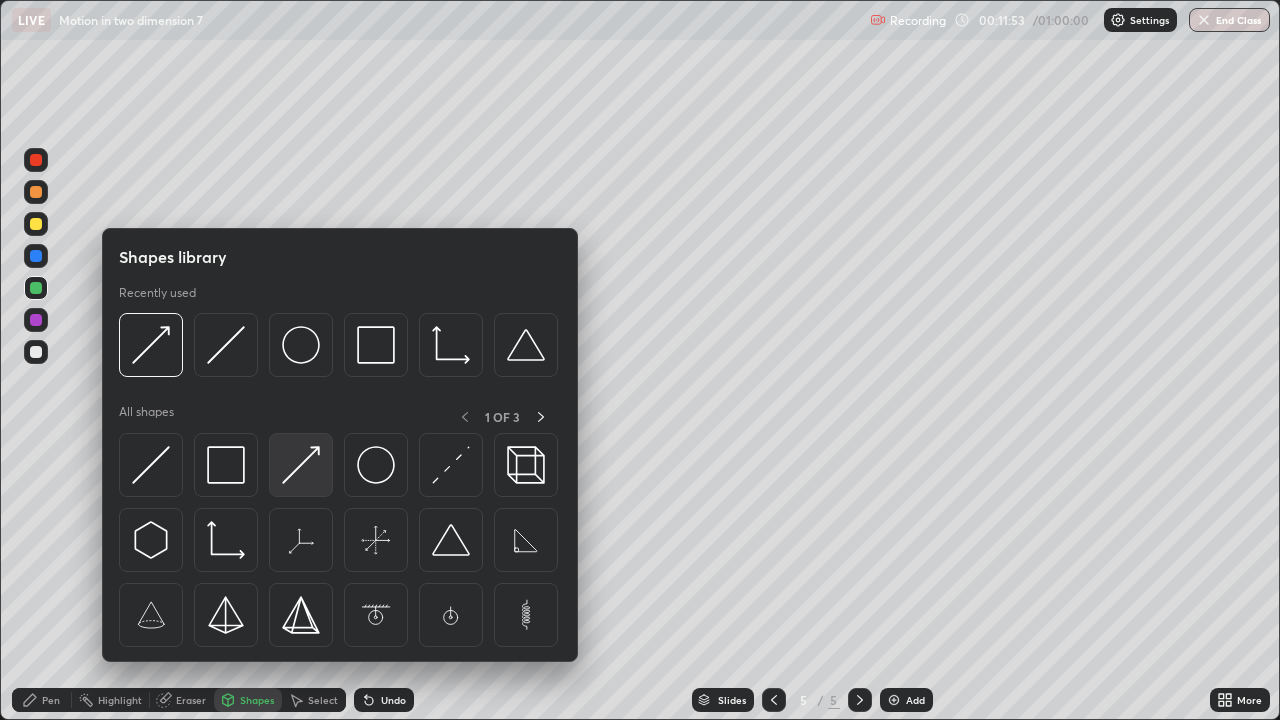 click at bounding box center [301, 465] 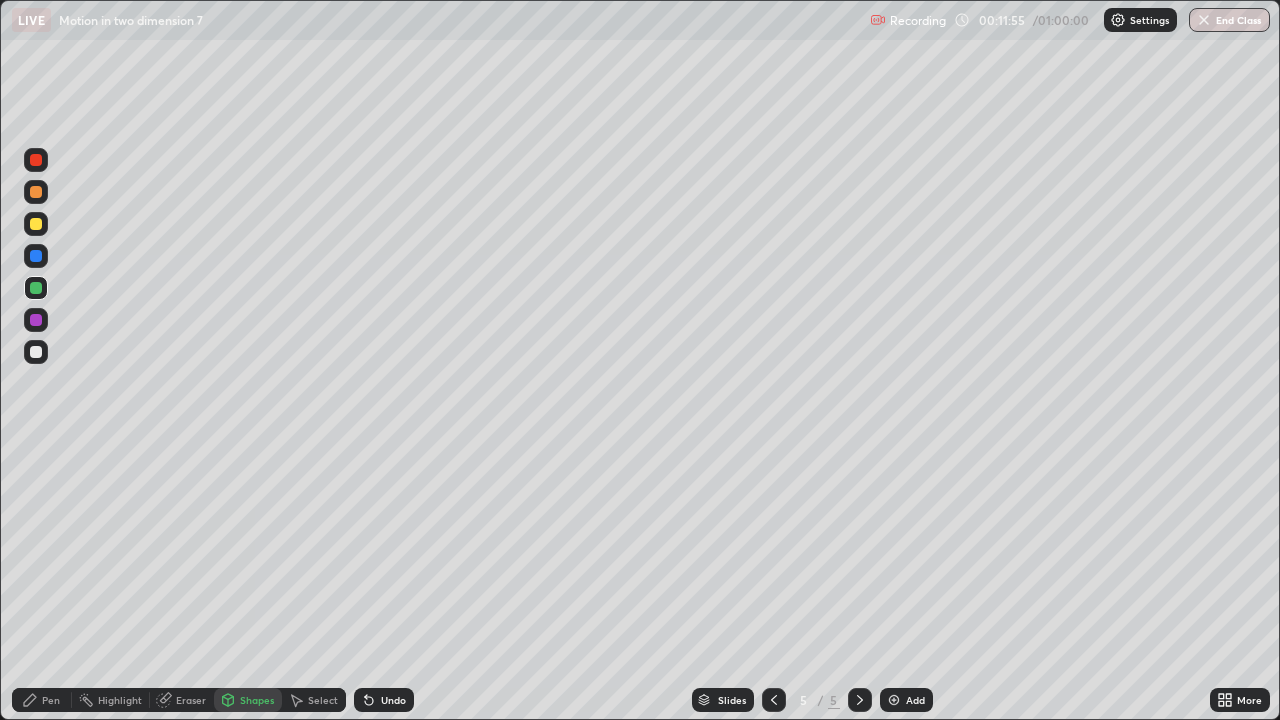 click at bounding box center [36, 256] 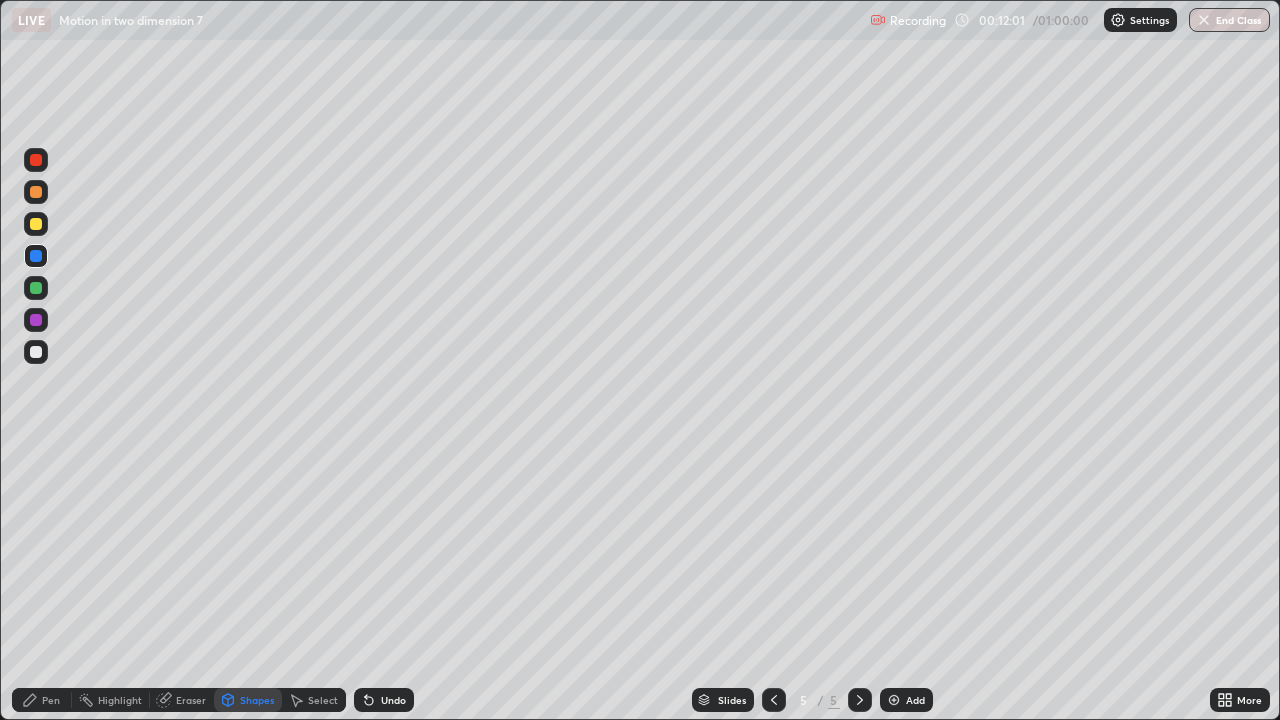 click on "Eraser" at bounding box center (191, 700) 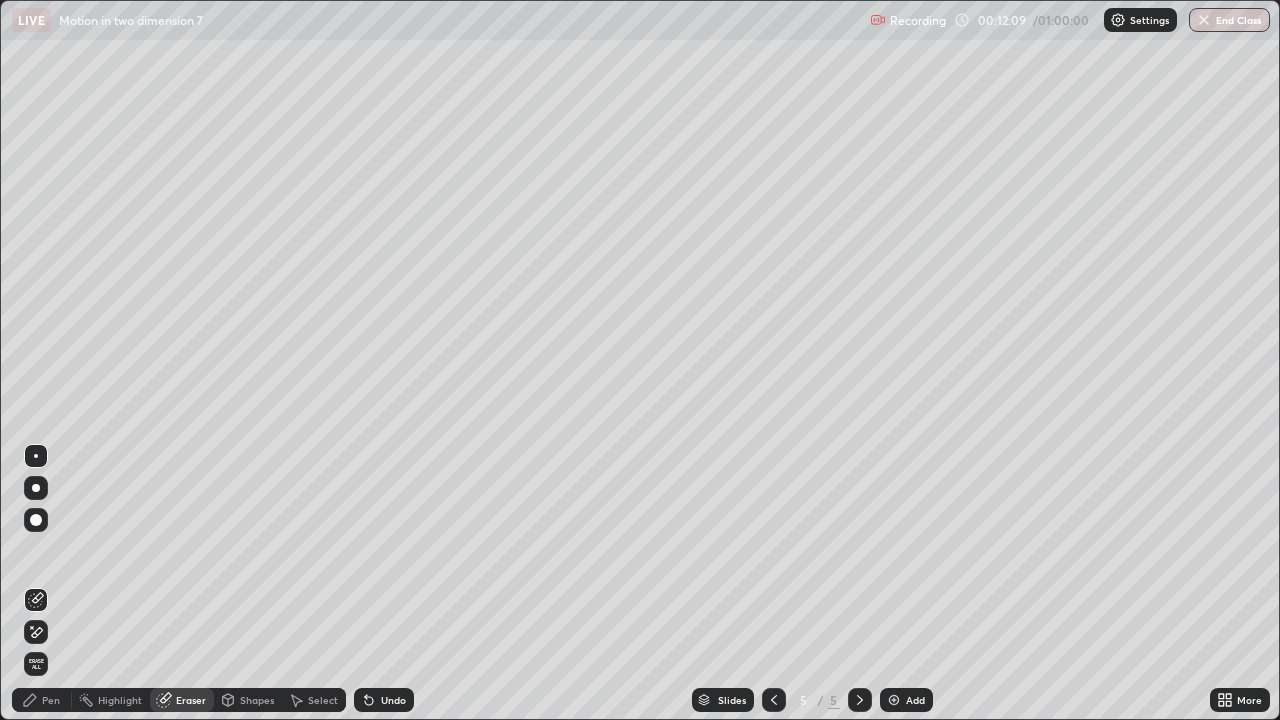 click on "Pen" at bounding box center [51, 700] 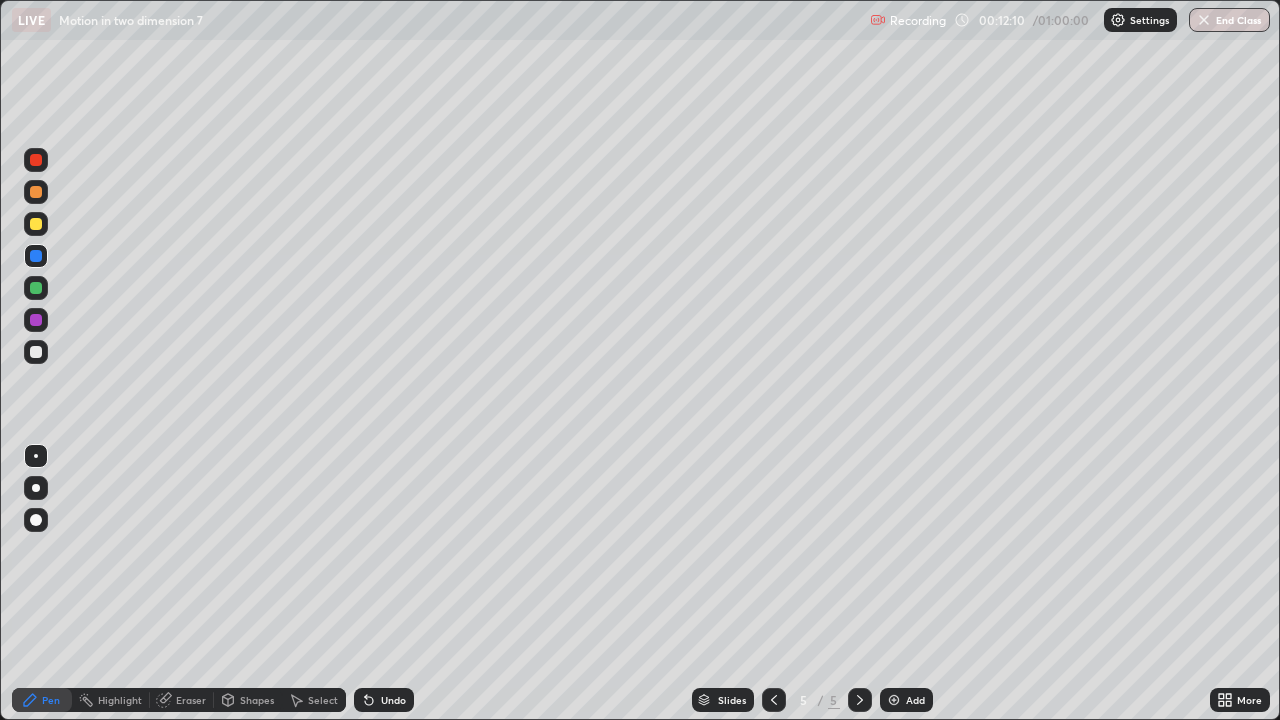 click at bounding box center [36, 352] 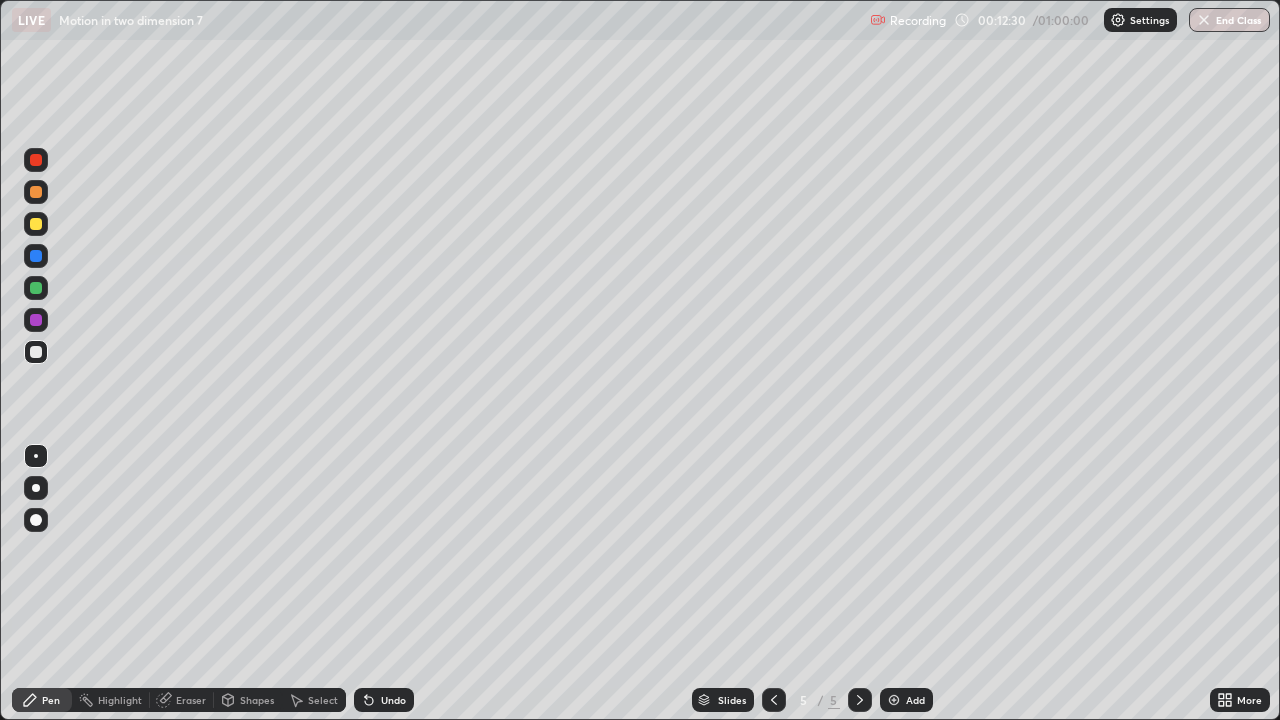 click at bounding box center [36, 224] 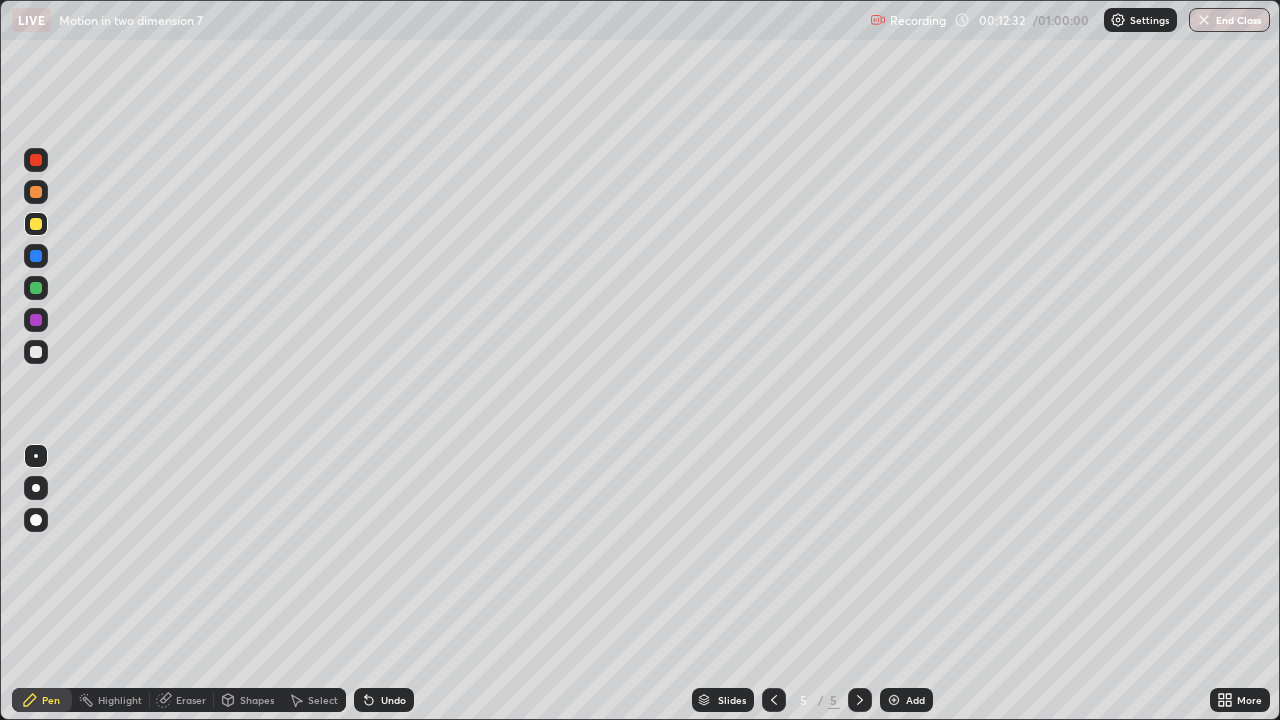 click on "Shapes" at bounding box center [257, 700] 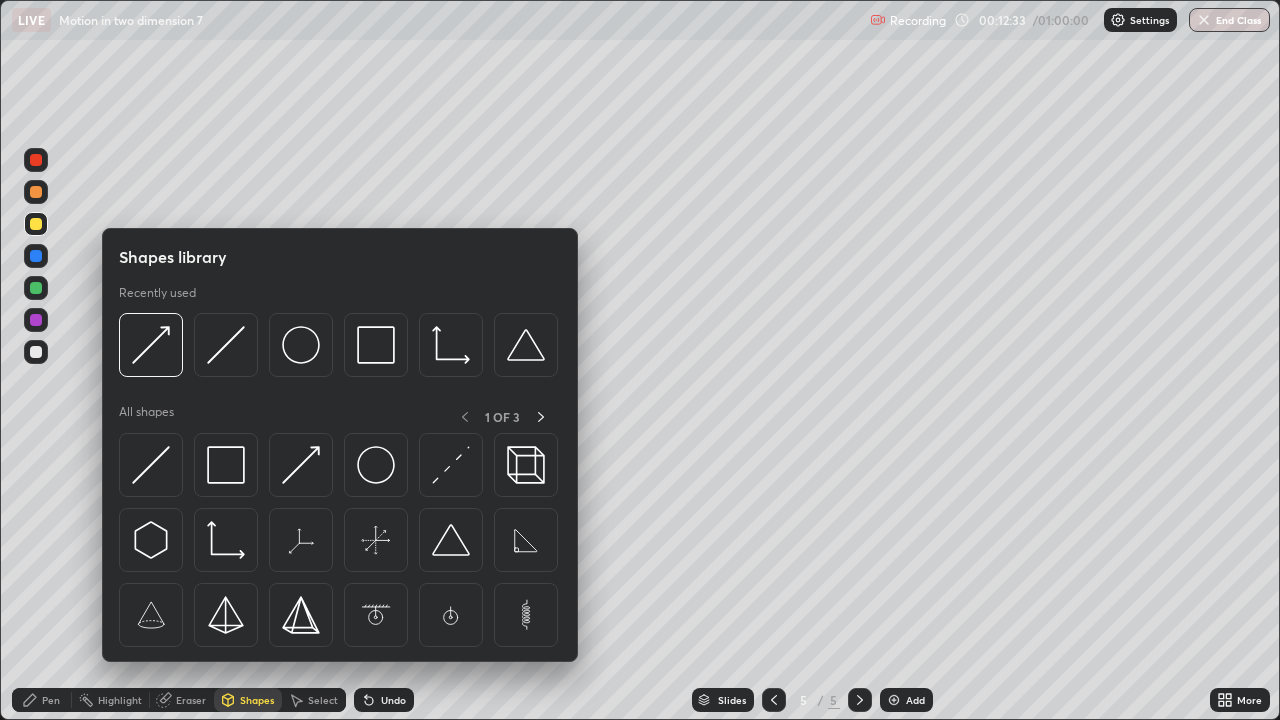 click at bounding box center (301, 465) 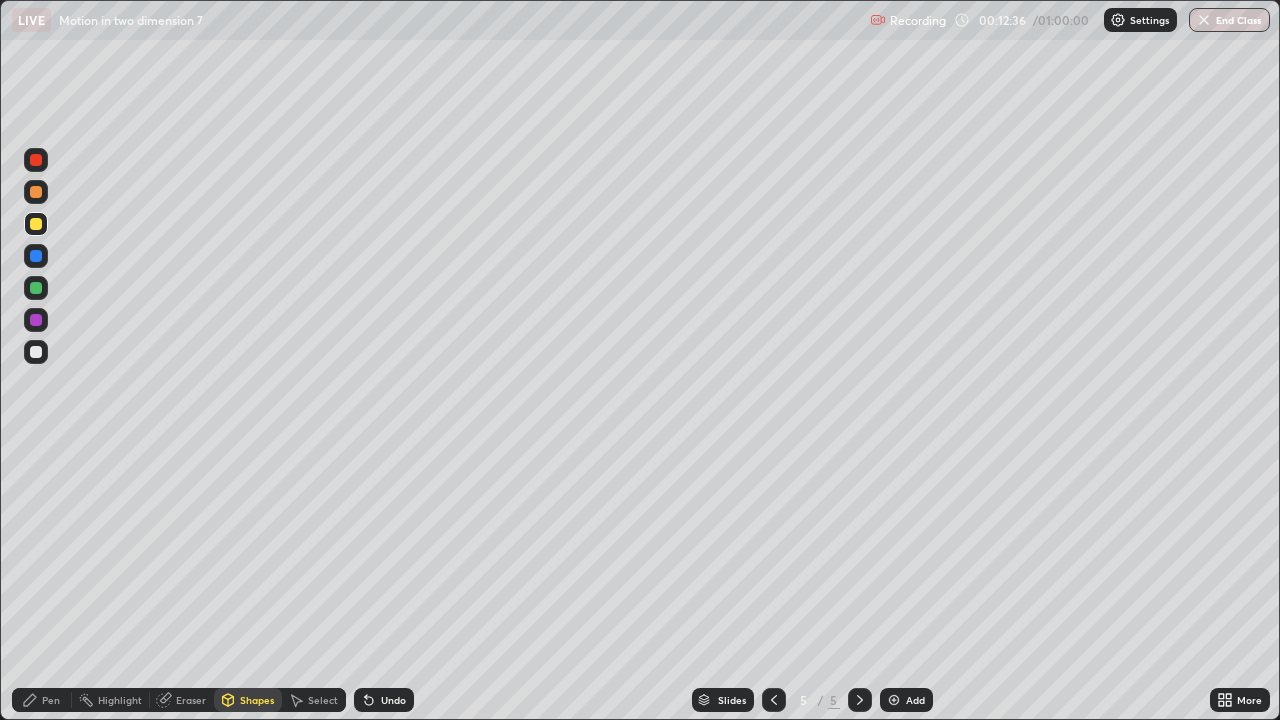 click on "Pen" at bounding box center (51, 700) 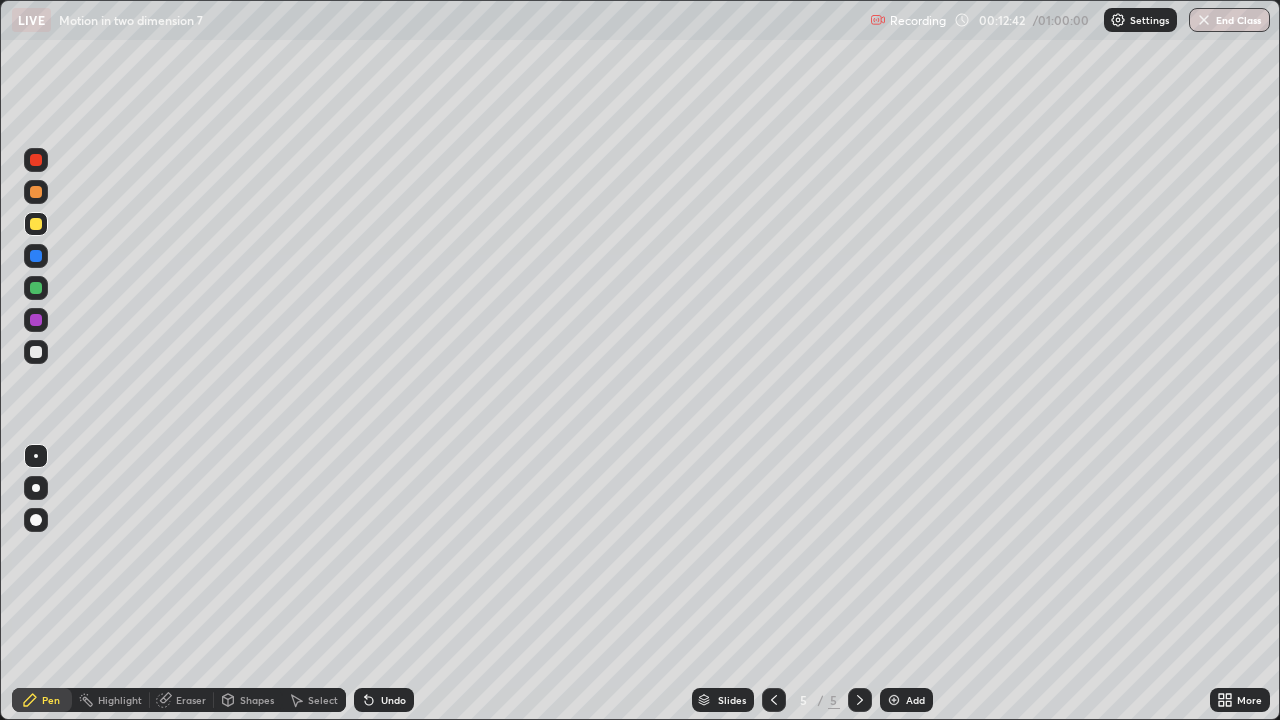 click at bounding box center [36, 192] 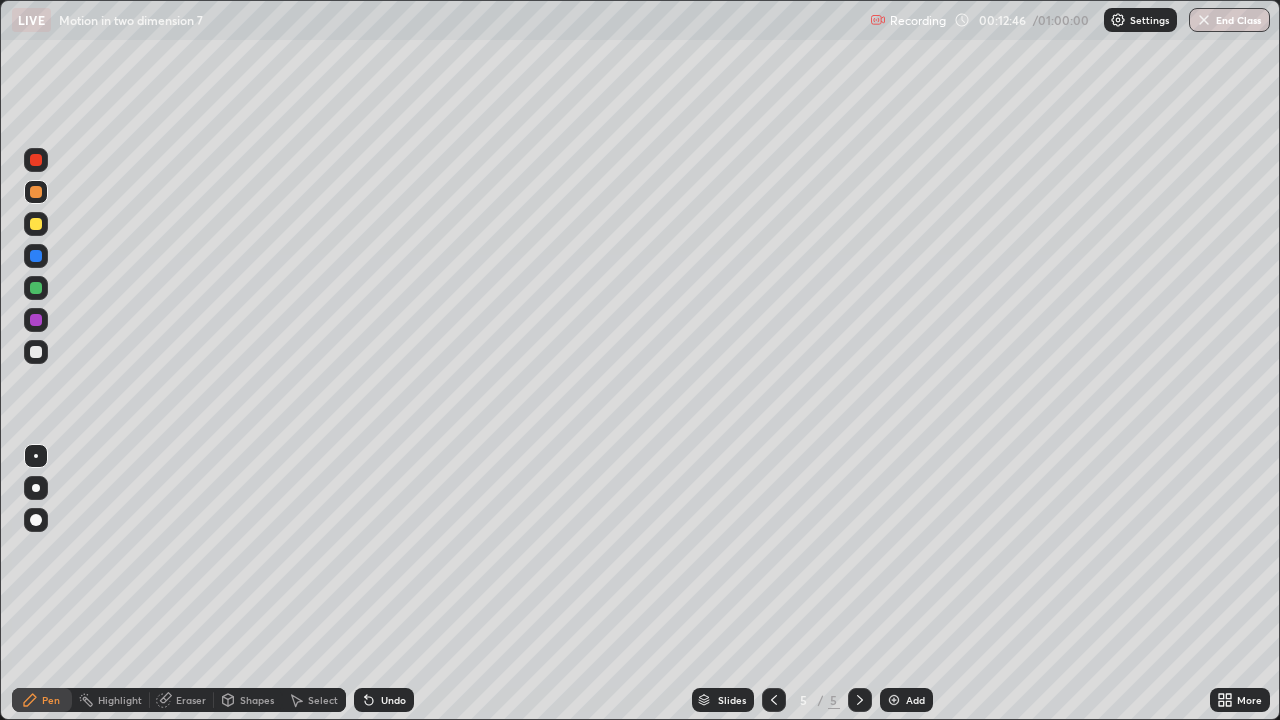 click on "Eraser" at bounding box center [191, 700] 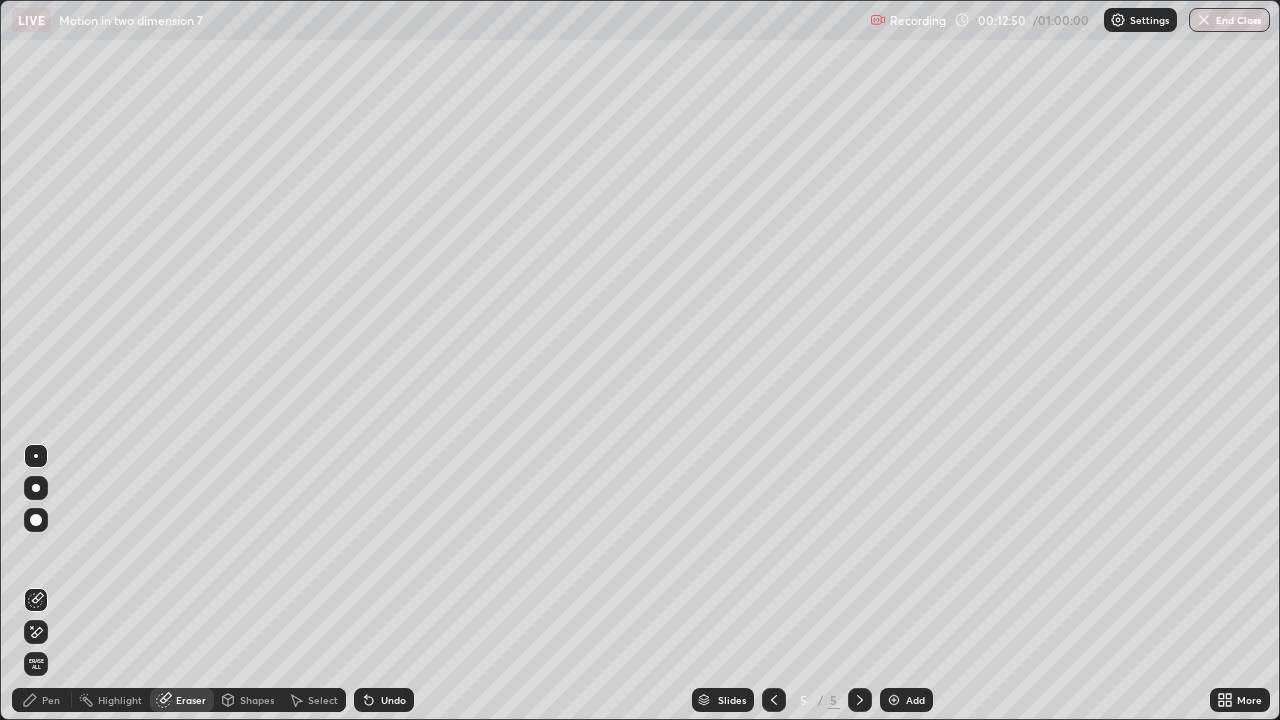 click on "Shapes" at bounding box center (257, 700) 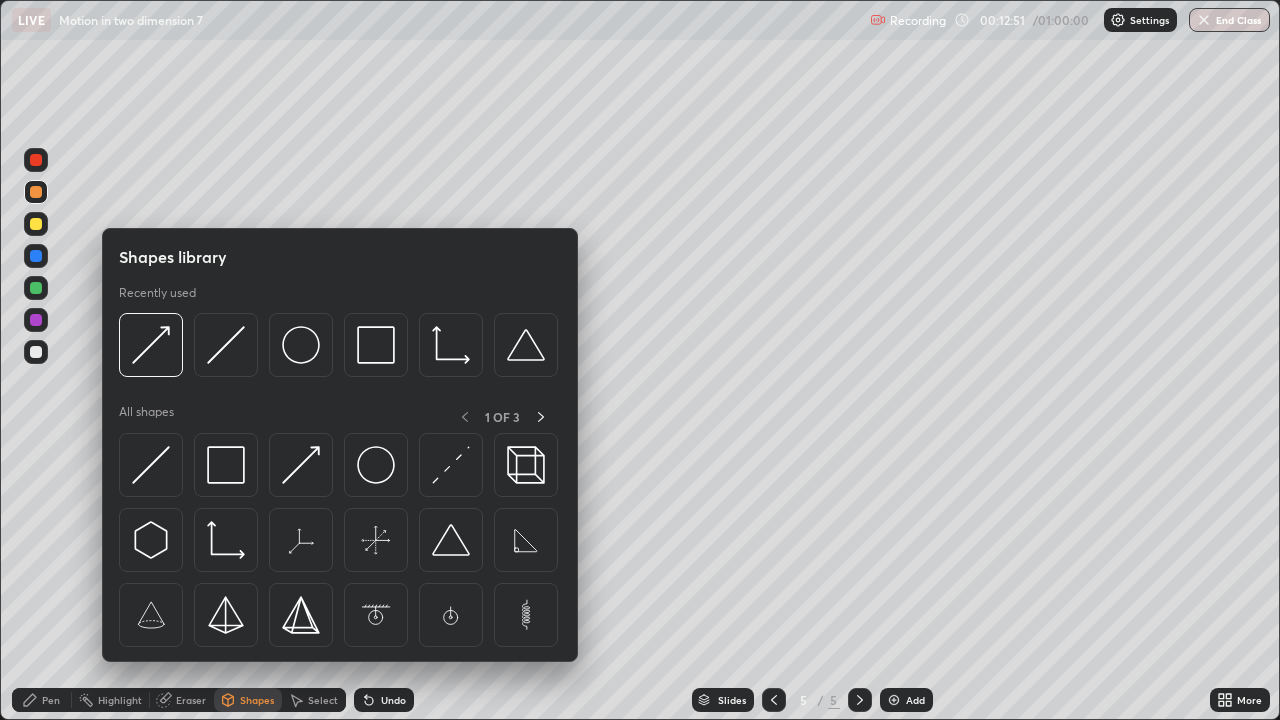 click at bounding box center (301, 465) 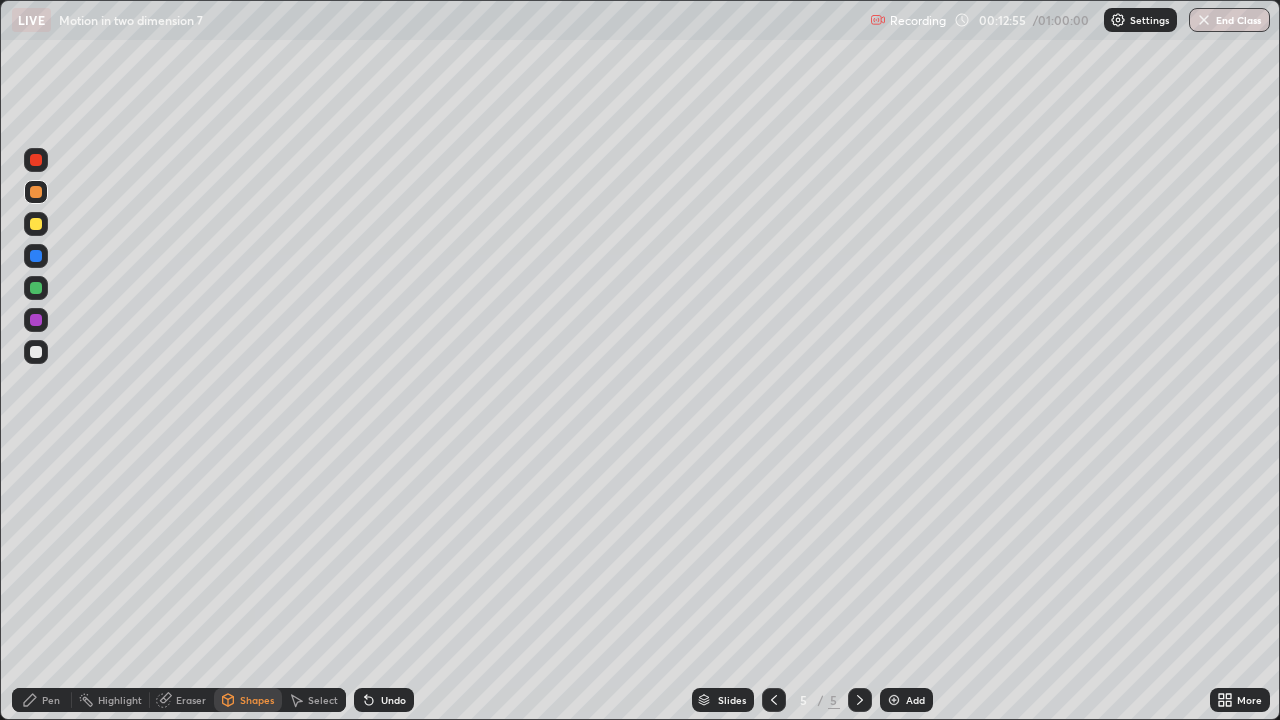 click on "Pen" at bounding box center (51, 700) 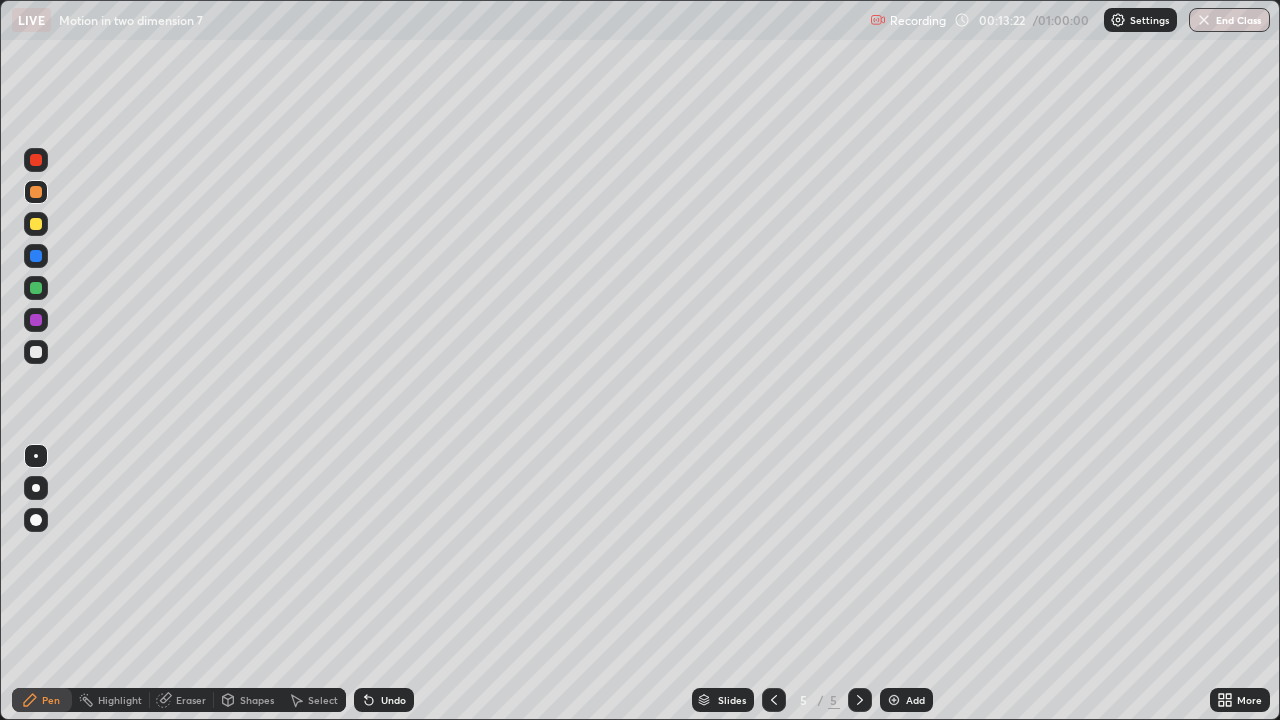 click on "Shapes" at bounding box center (257, 700) 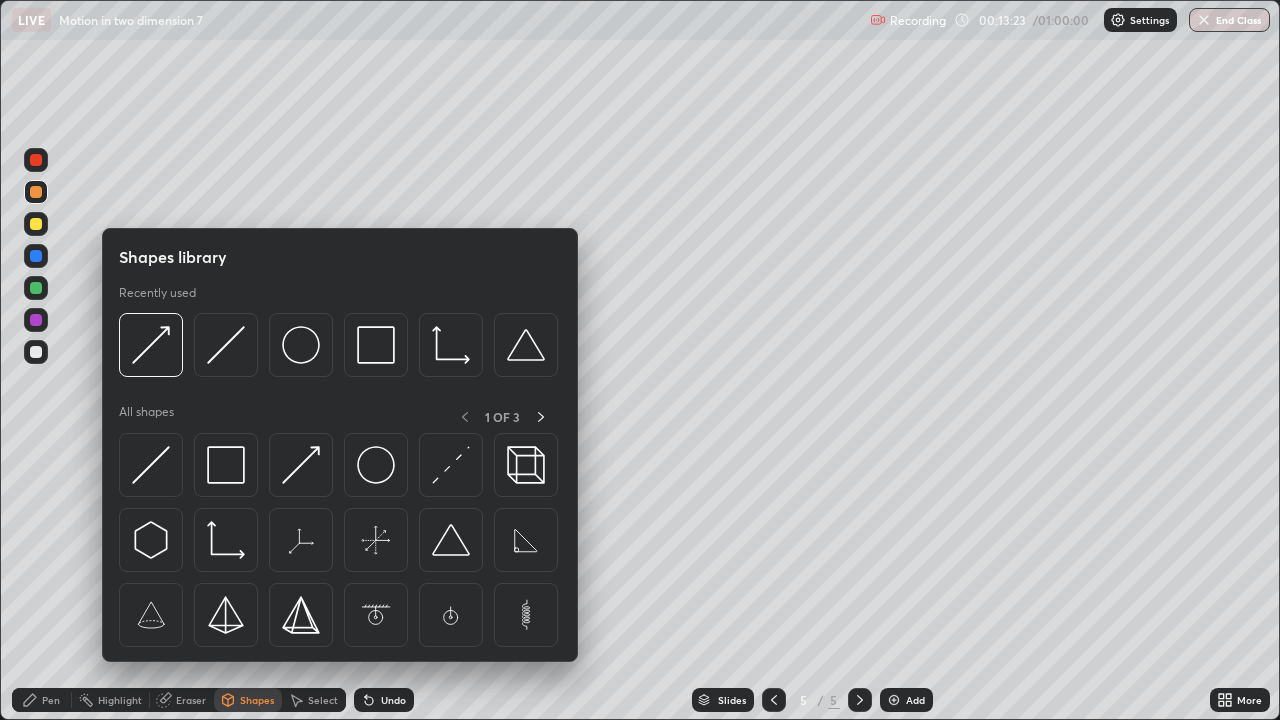 click at bounding box center (151, 465) 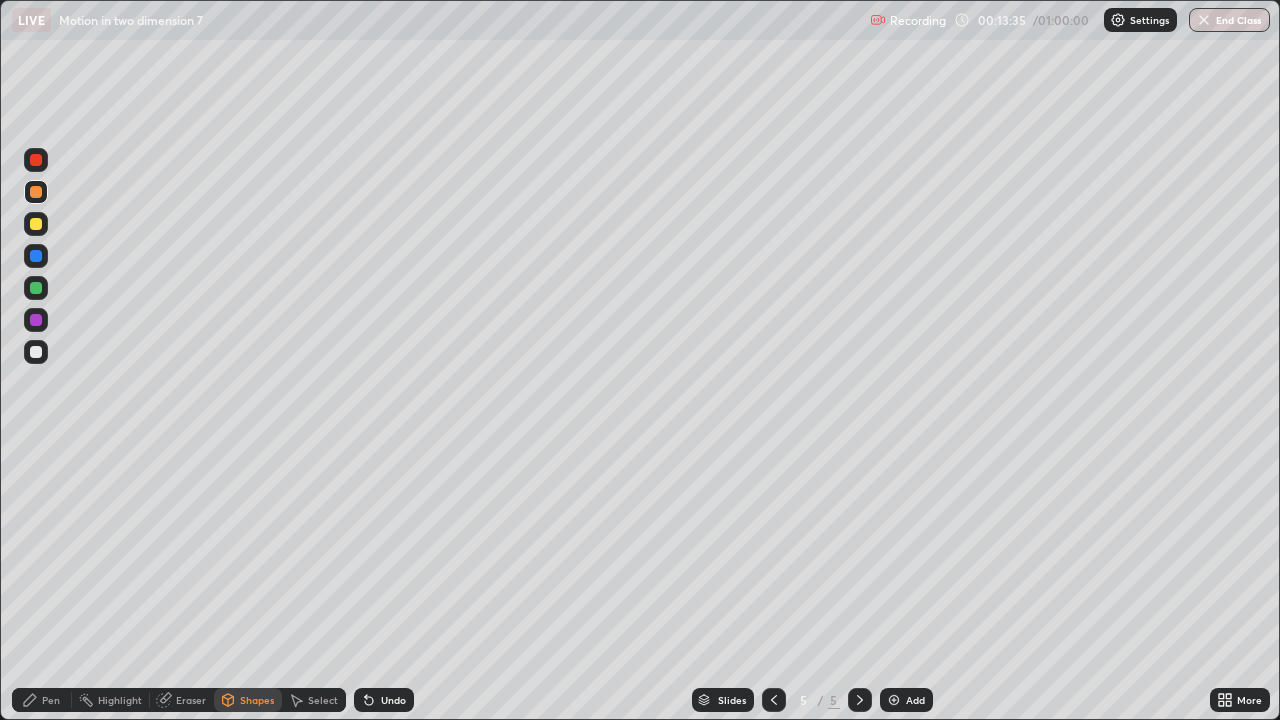 click on "Pen" at bounding box center [51, 700] 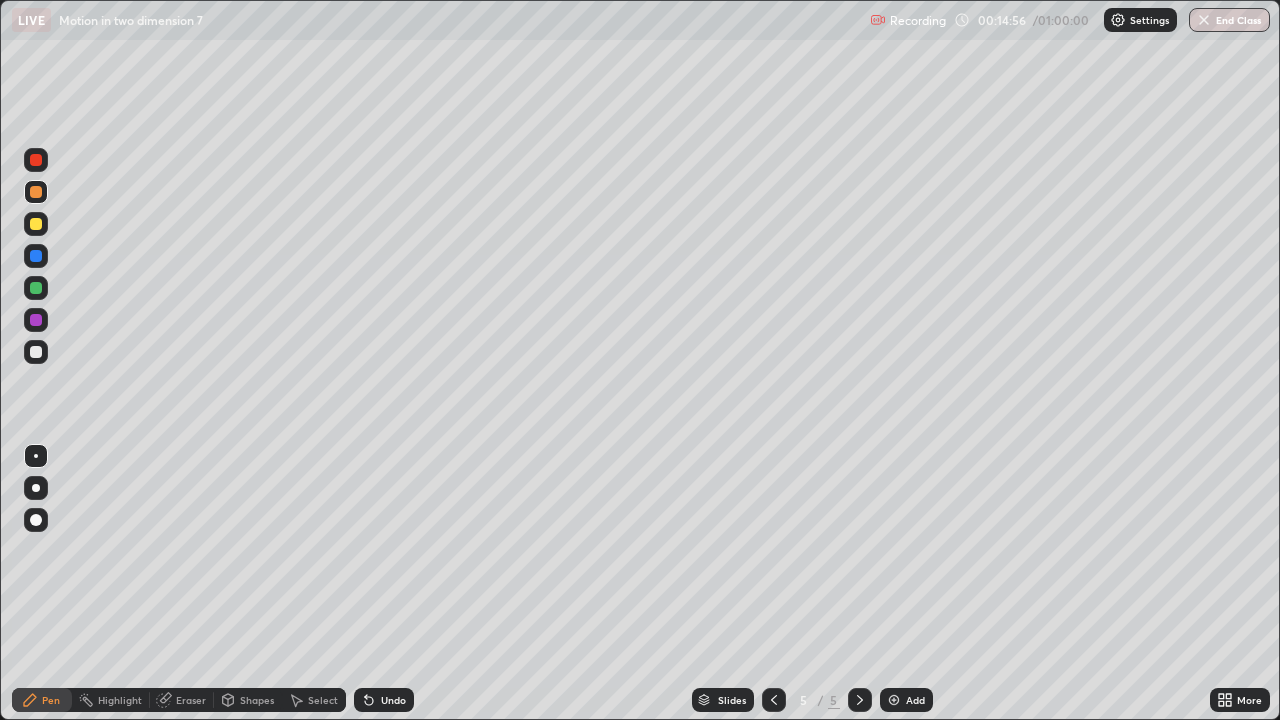 click on "Eraser" at bounding box center [191, 700] 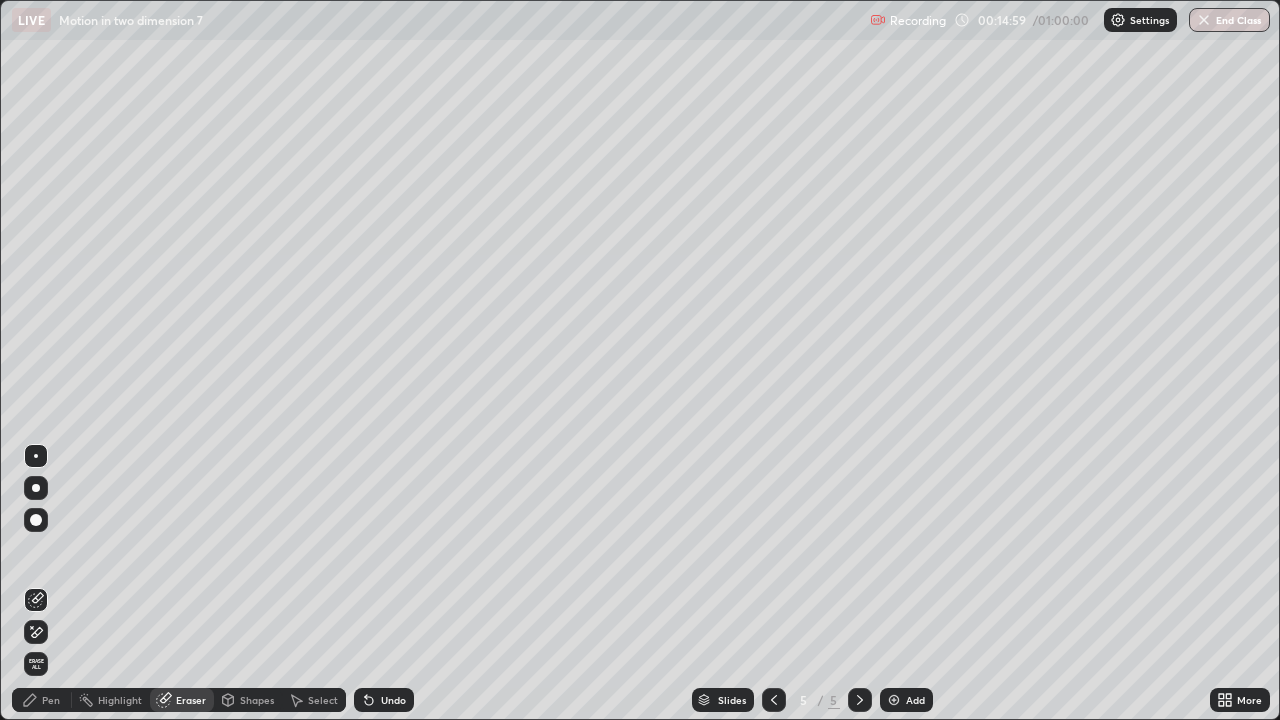 click on "Pen" at bounding box center [51, 700] 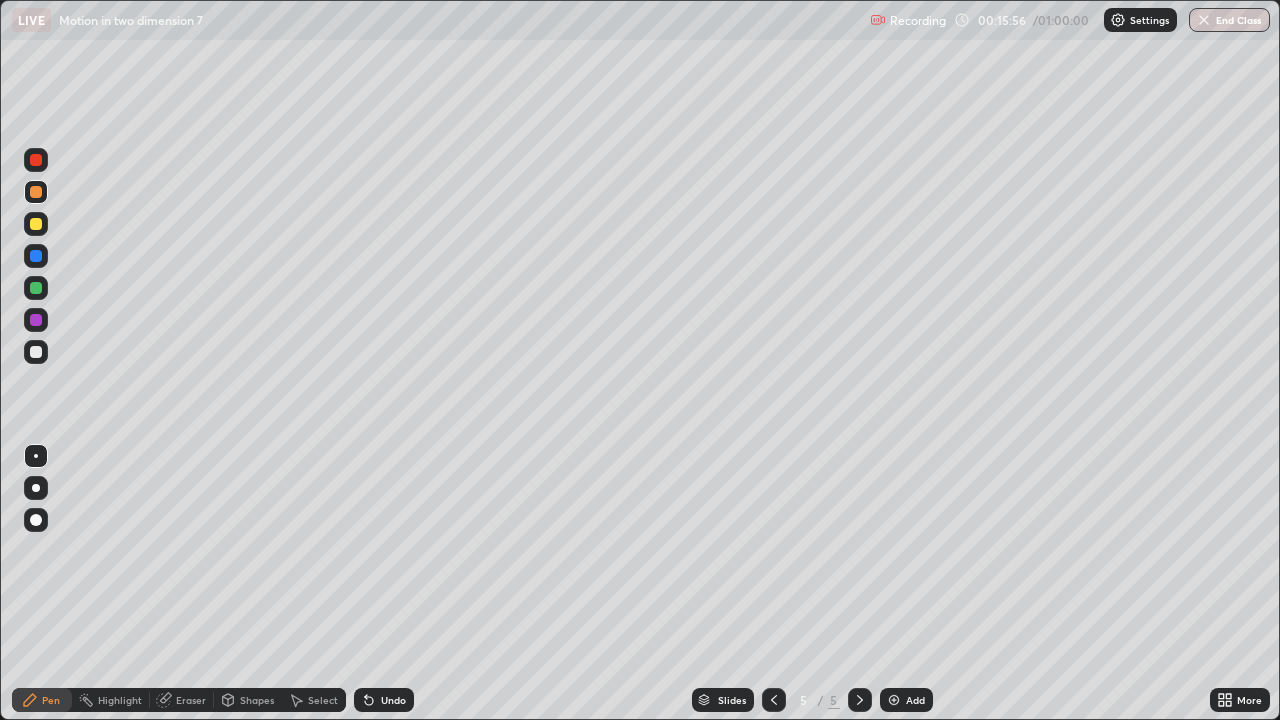 click on "Eraser" at bounding box center (191, 700) 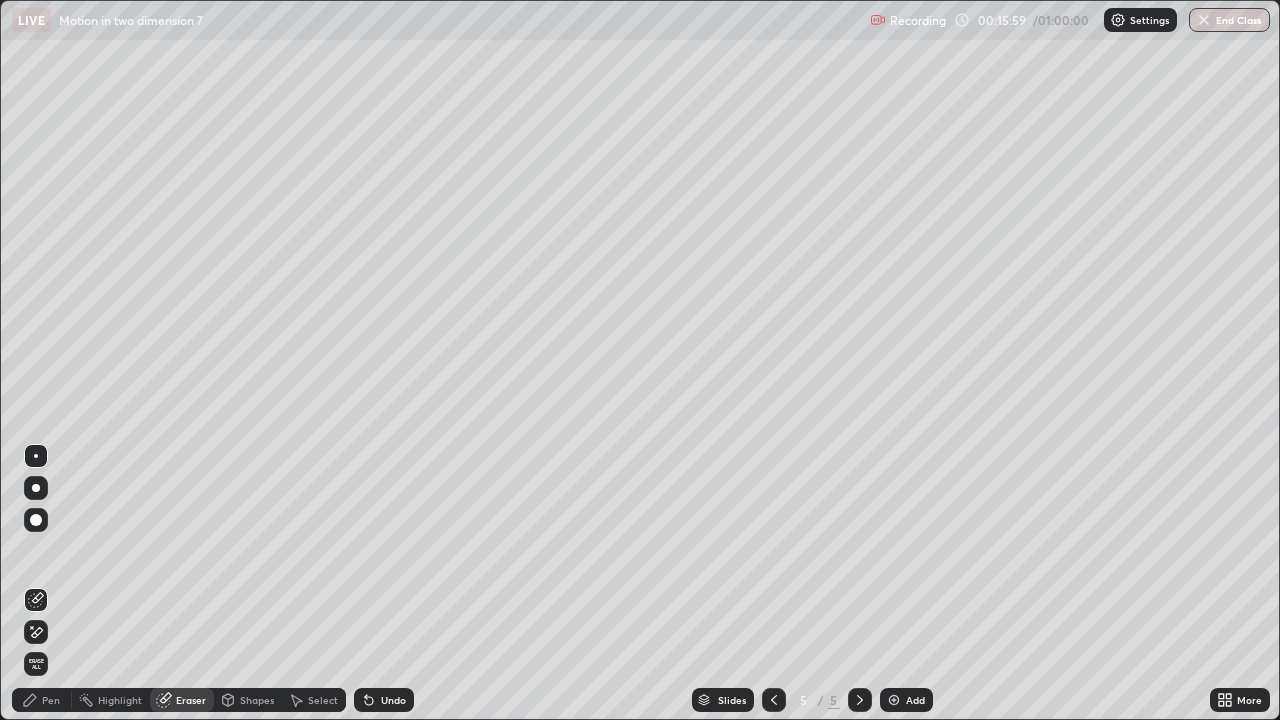 click on "Pen" at bounding box center (42, 700) 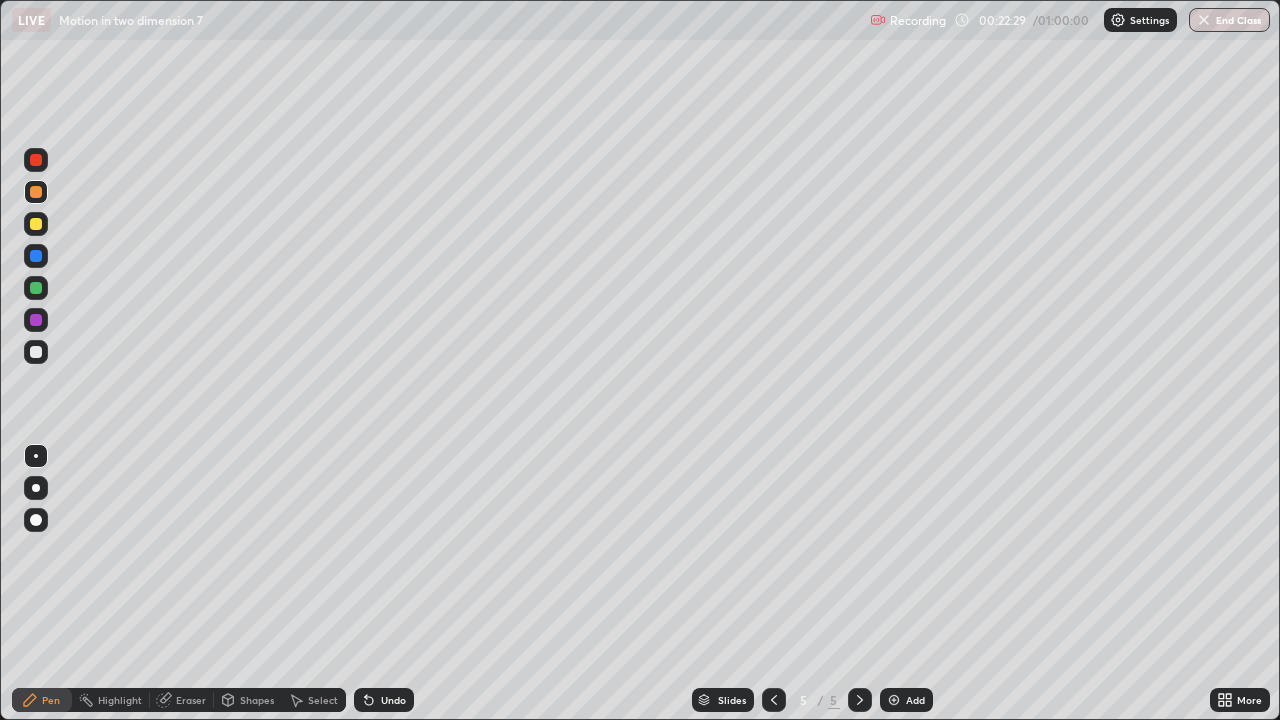 click at bounding box center [894, 700] 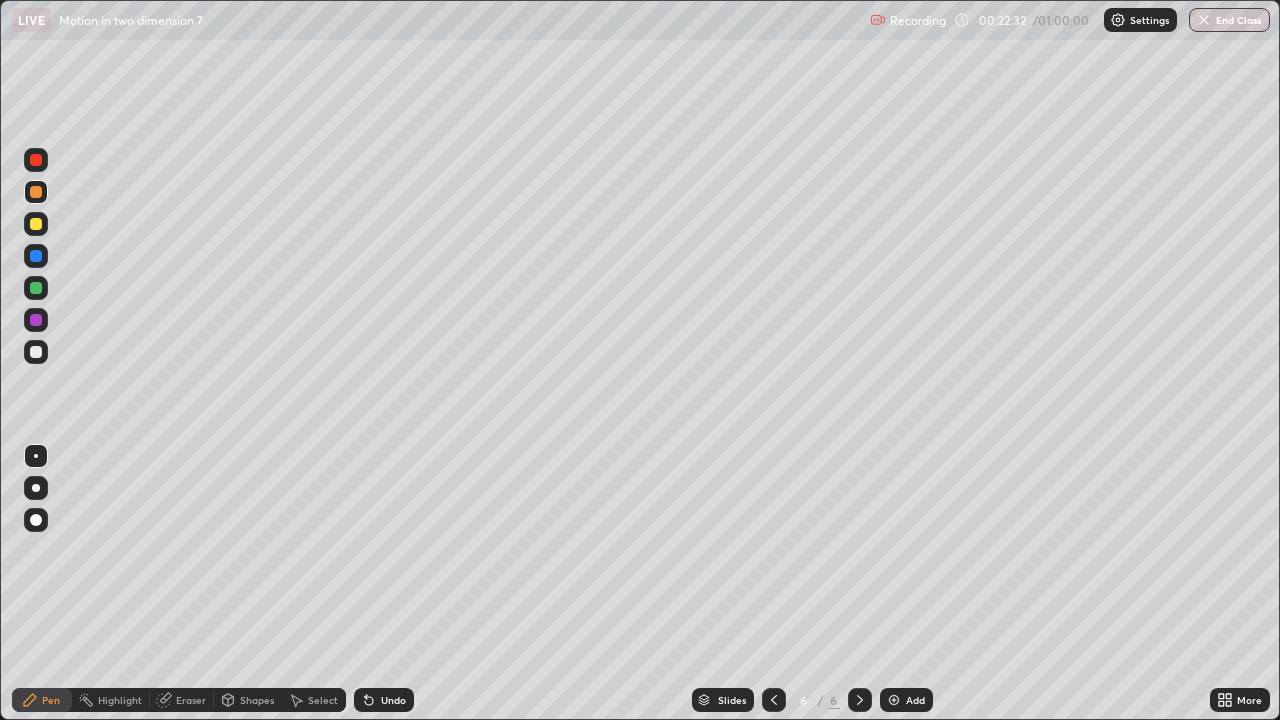 click at bounding box center (36, 352) 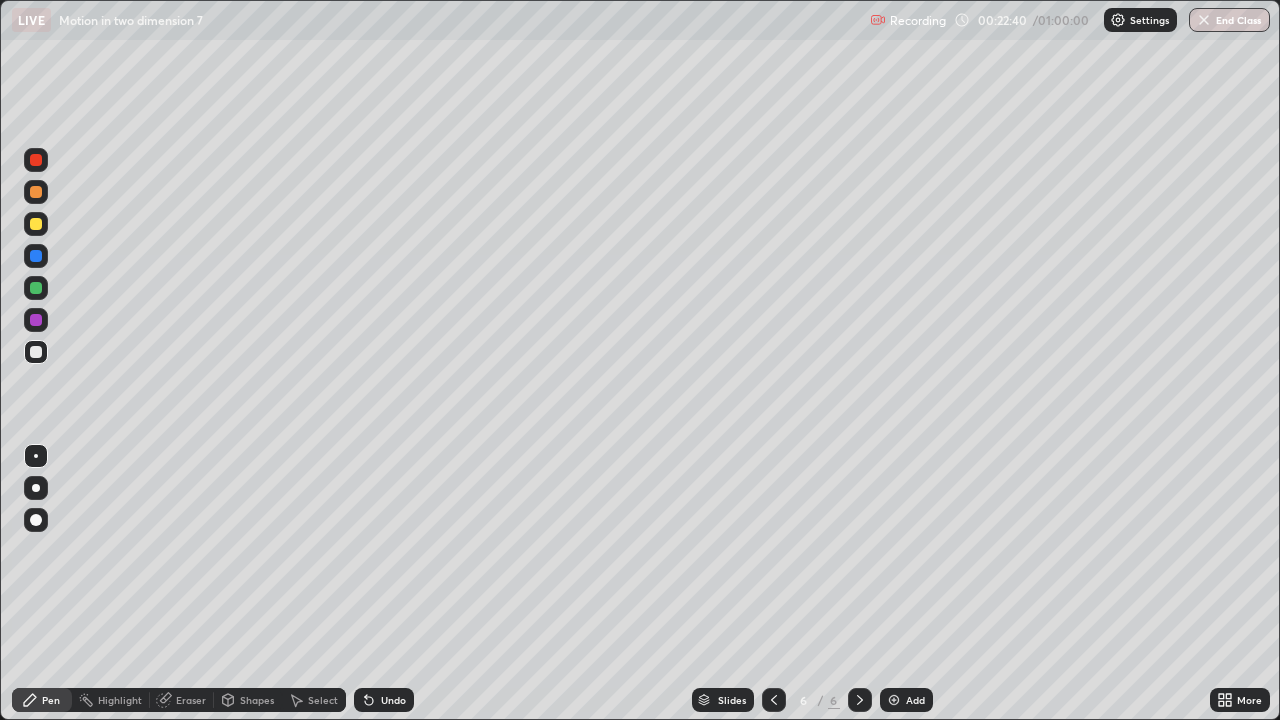 click at bounding box center (36, 288) 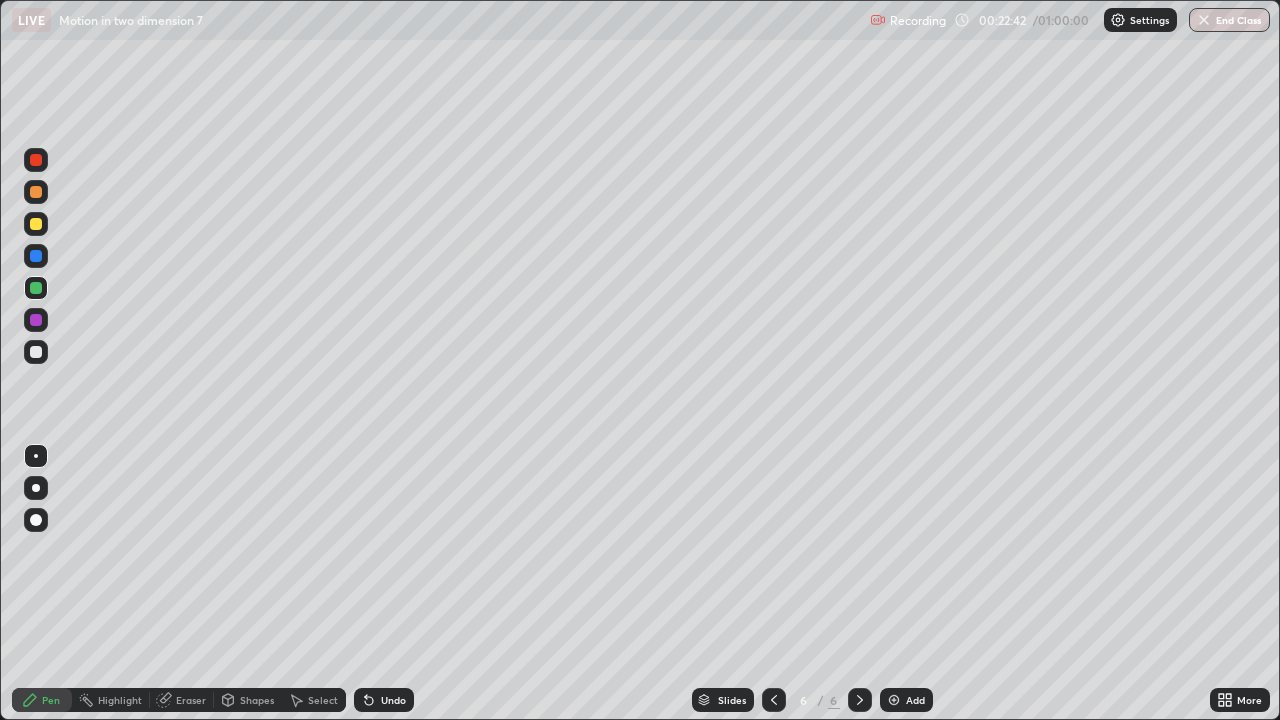 click on "Shapes" at bounding box center [257, 700] 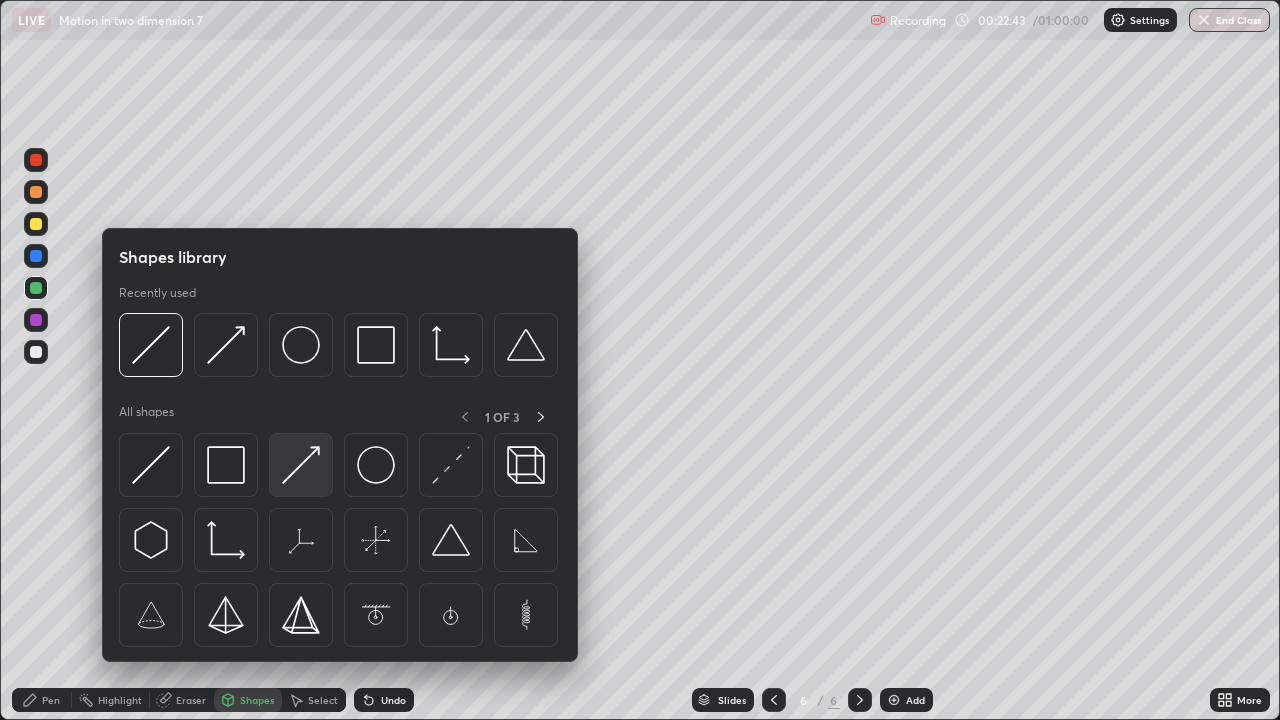 click at bounding box center [301, 465] 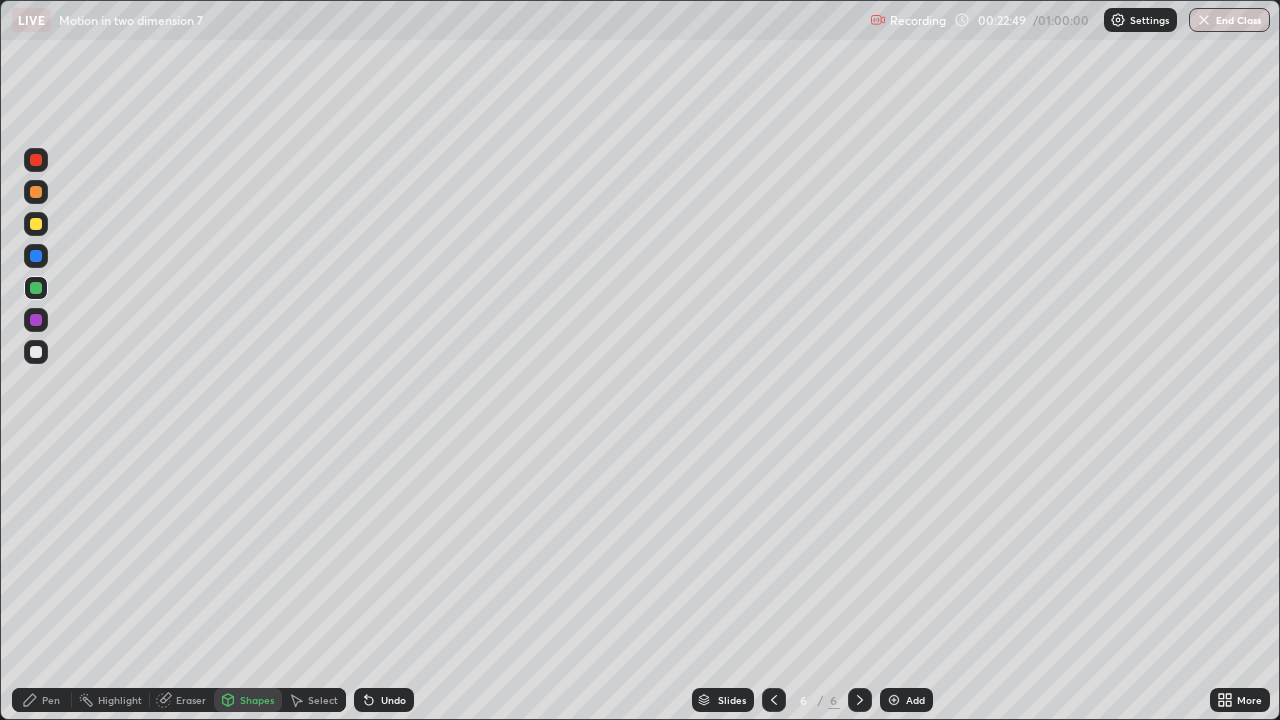 click at bounding box center [36, 256] 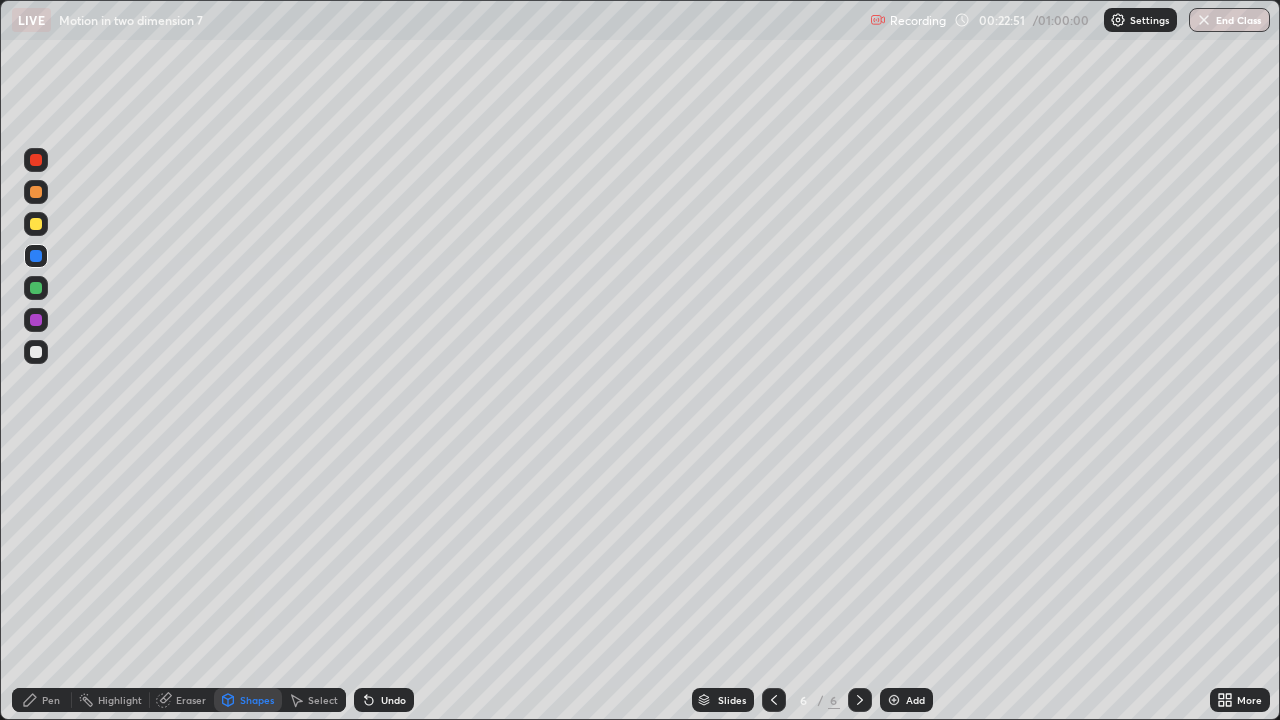 click on "Pen" at bounding box center (51, 700) 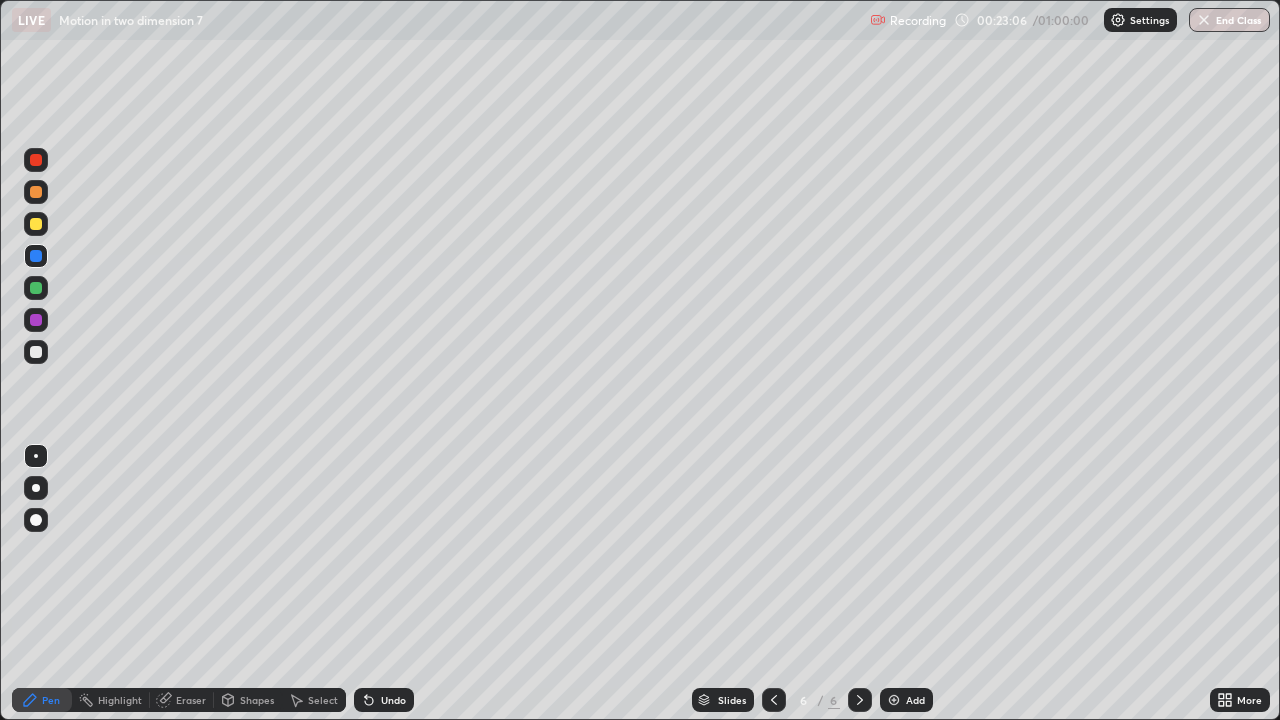 click at bounding box center (36, 224) 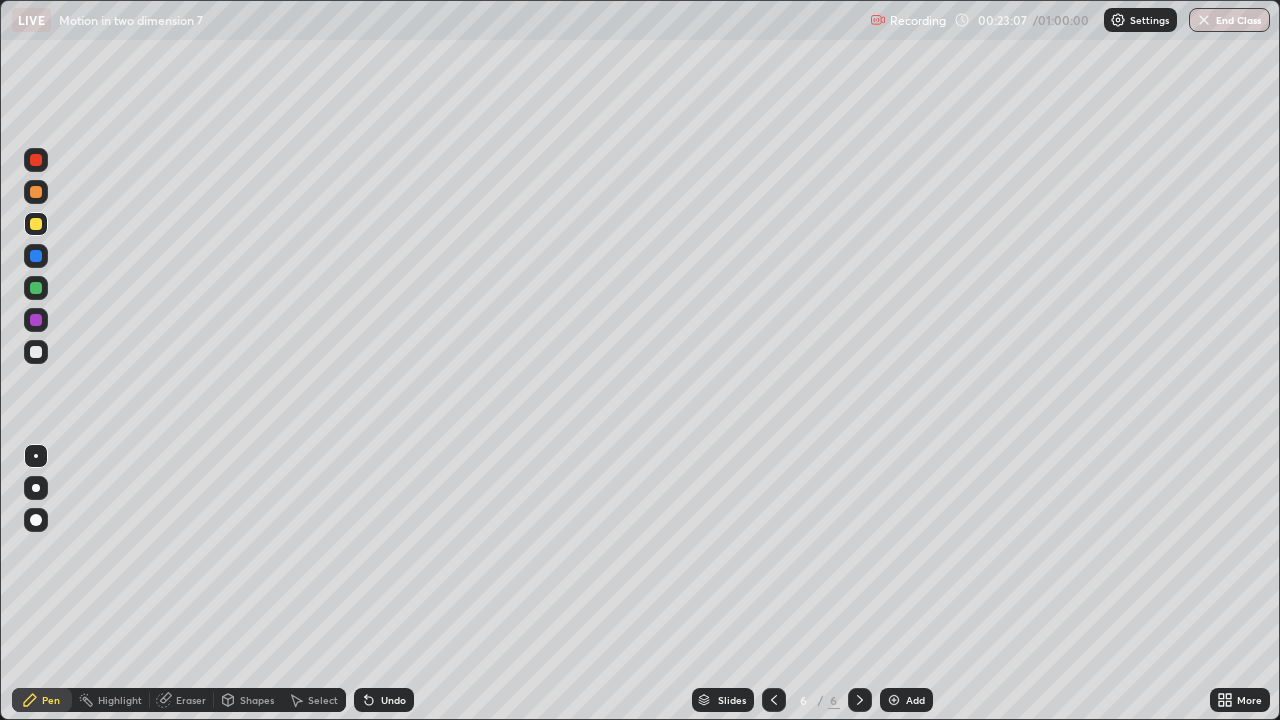 click on "Shapes" at bounding box center [257, 700] 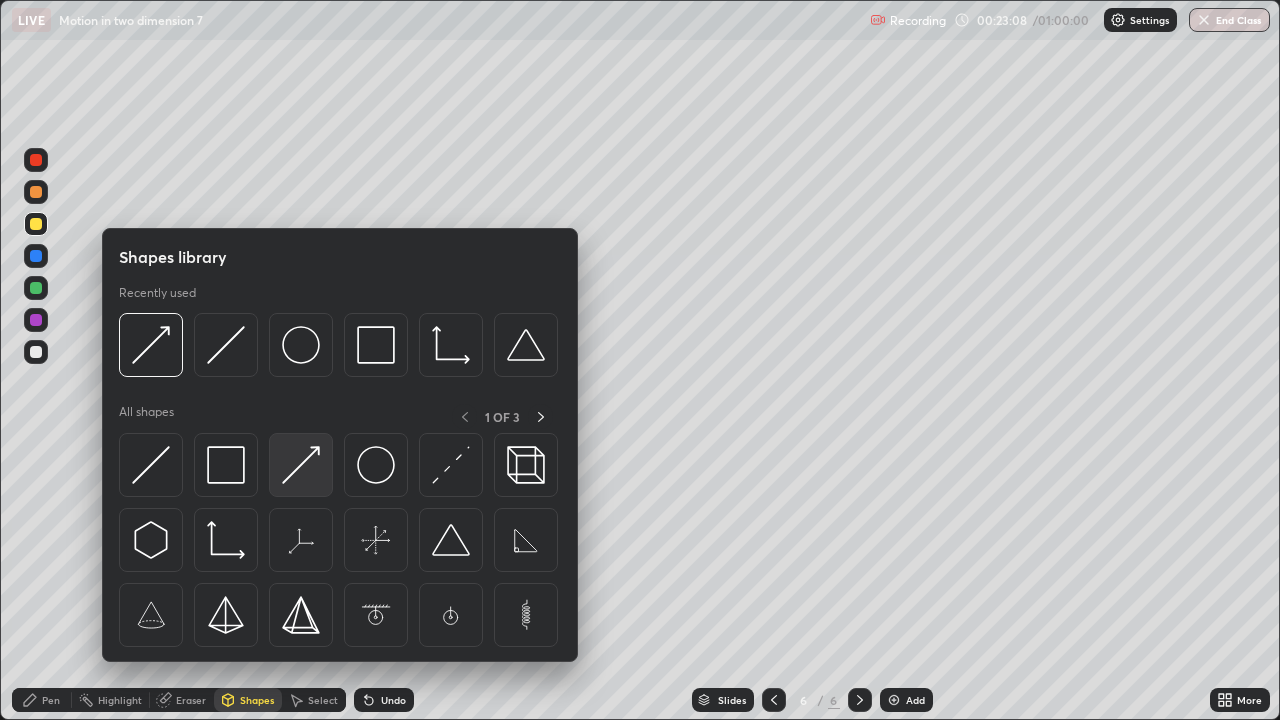 click at bounding box center [301, 465] 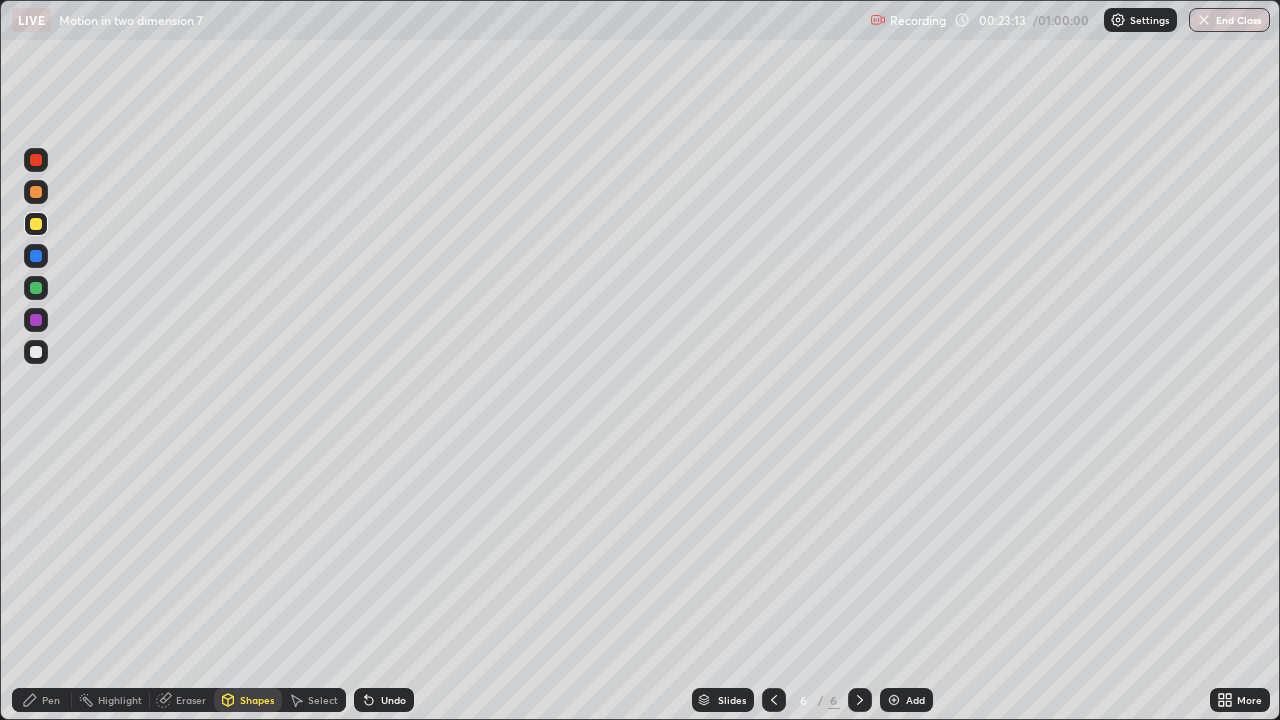 click at bounding box center (36, 192) 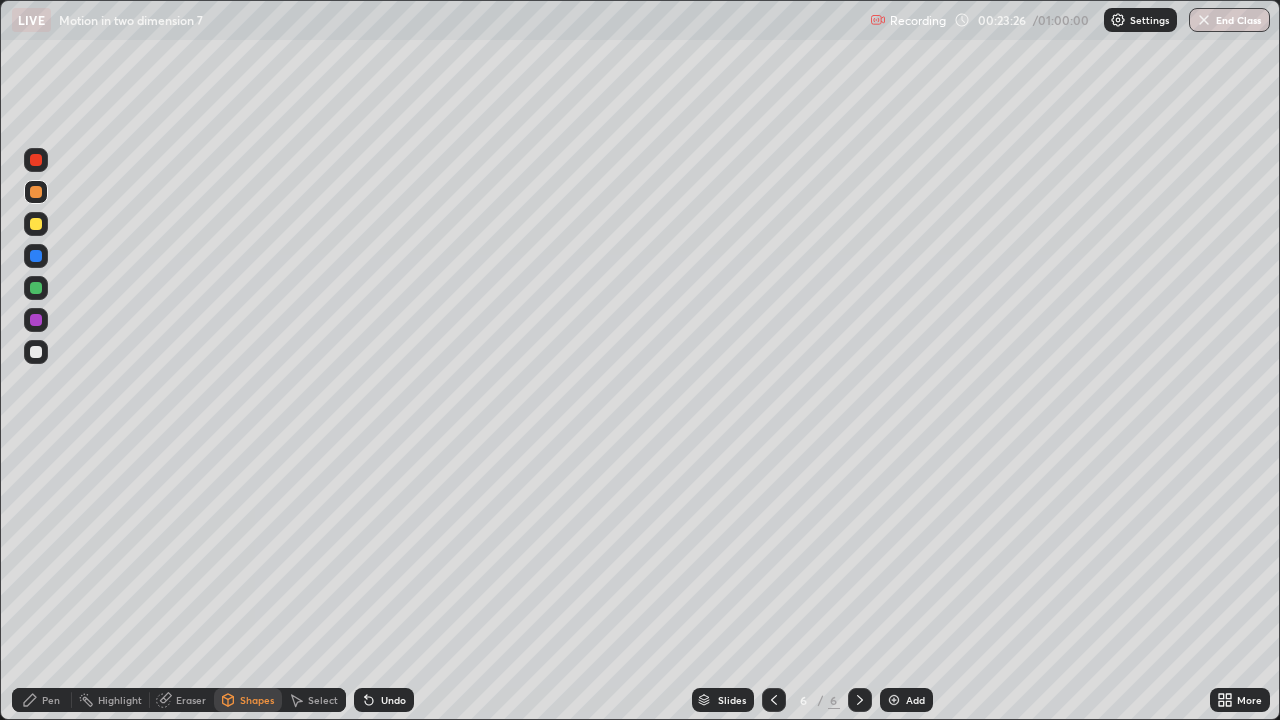 click on "Pen" at bounding box center [42, 700] 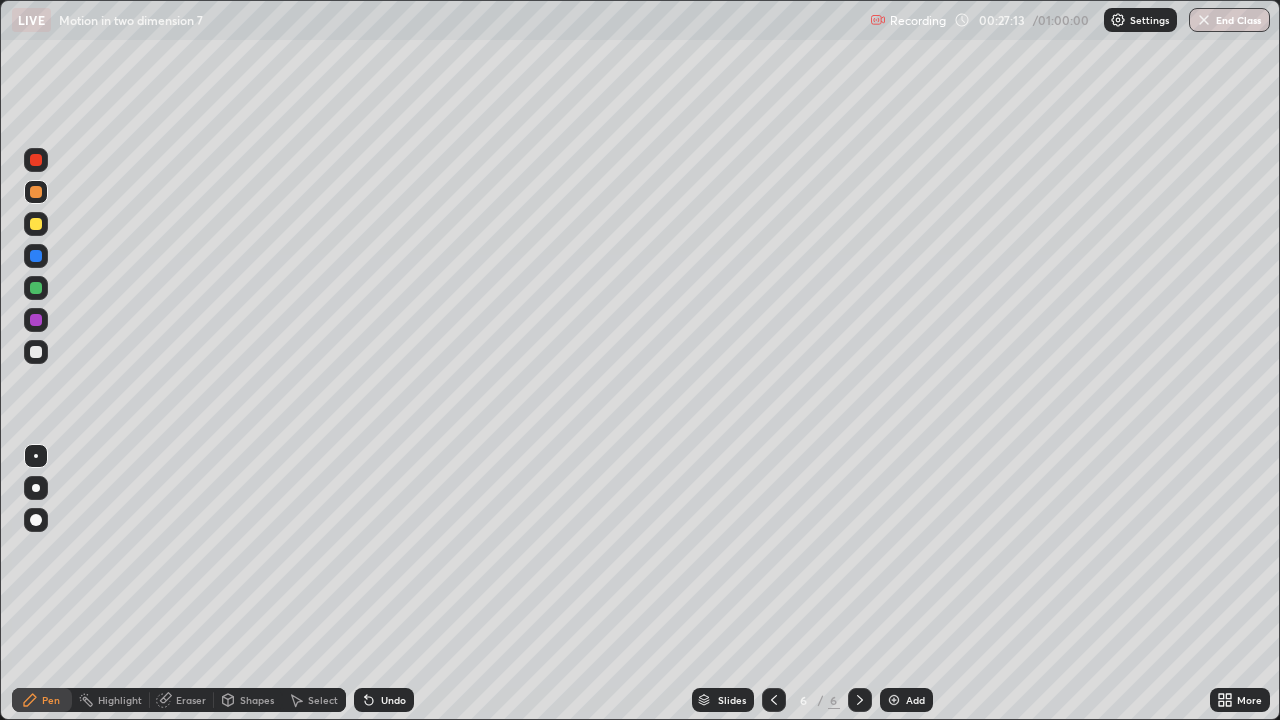 click at bounding box center [894, 700] 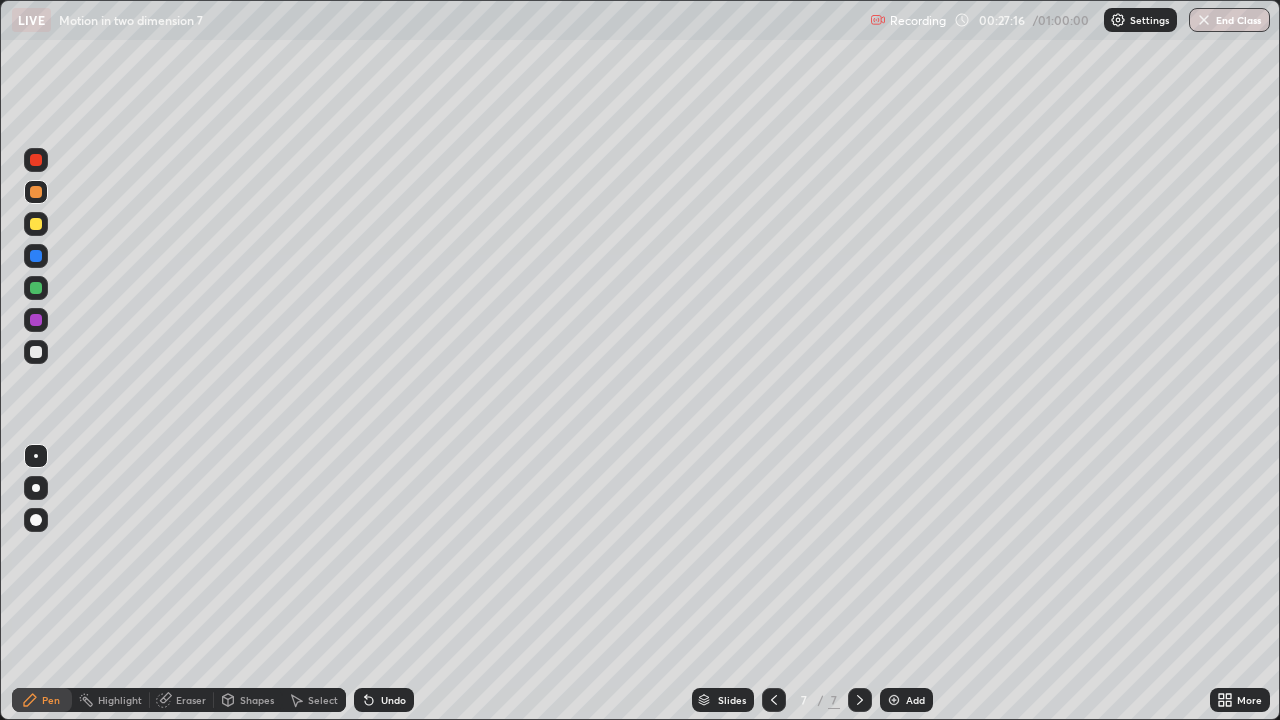 click on "Shapes" at bounding box center (248, 700) 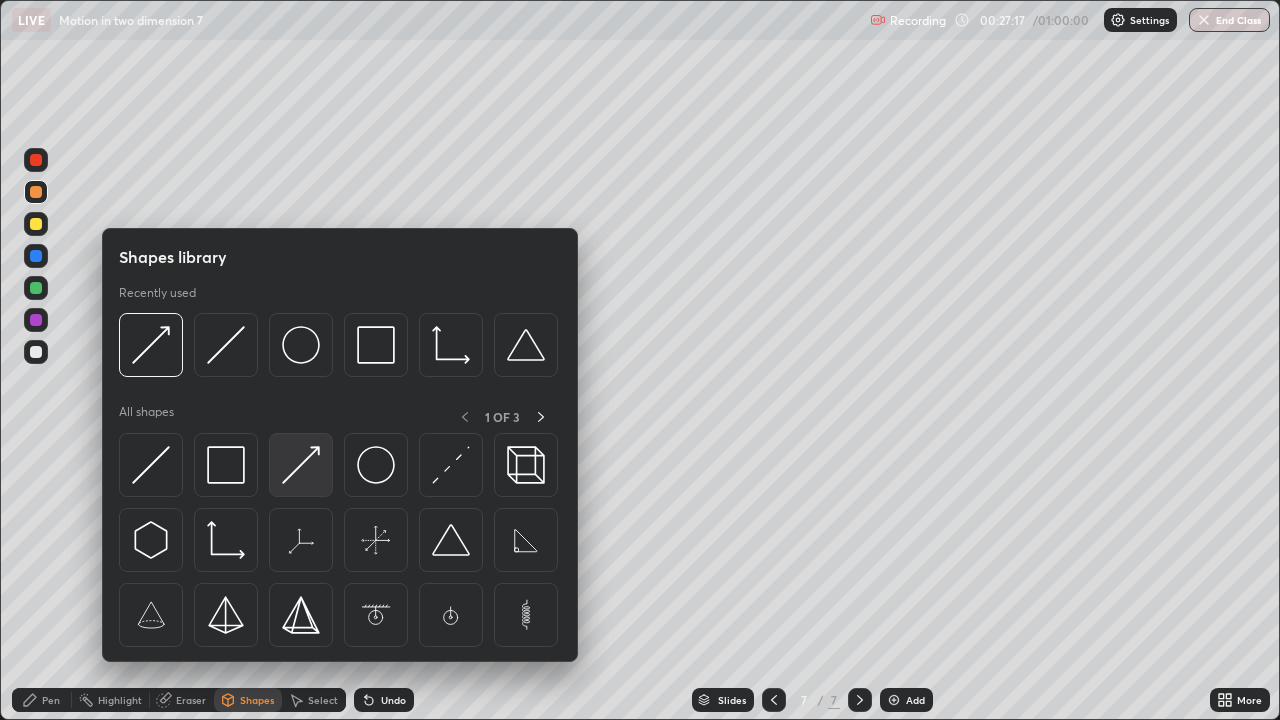 click at bounding box center [301, 465] 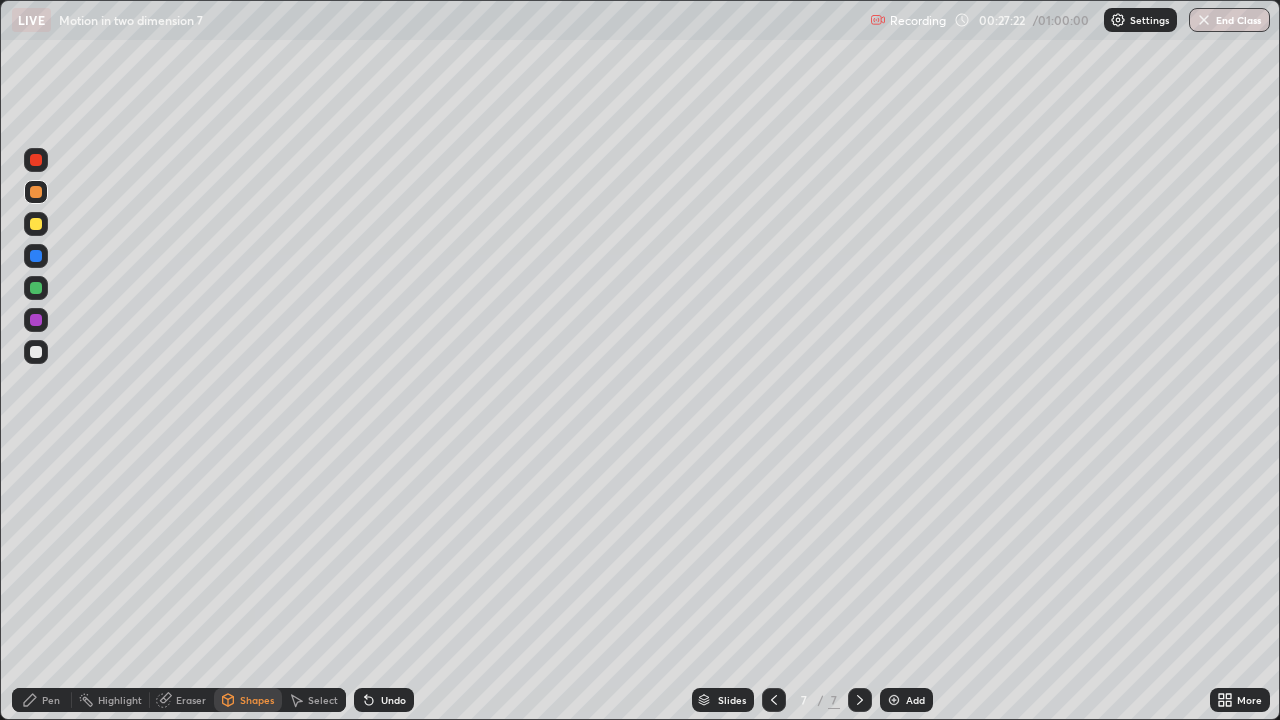 click at bounding box center [36, 352] 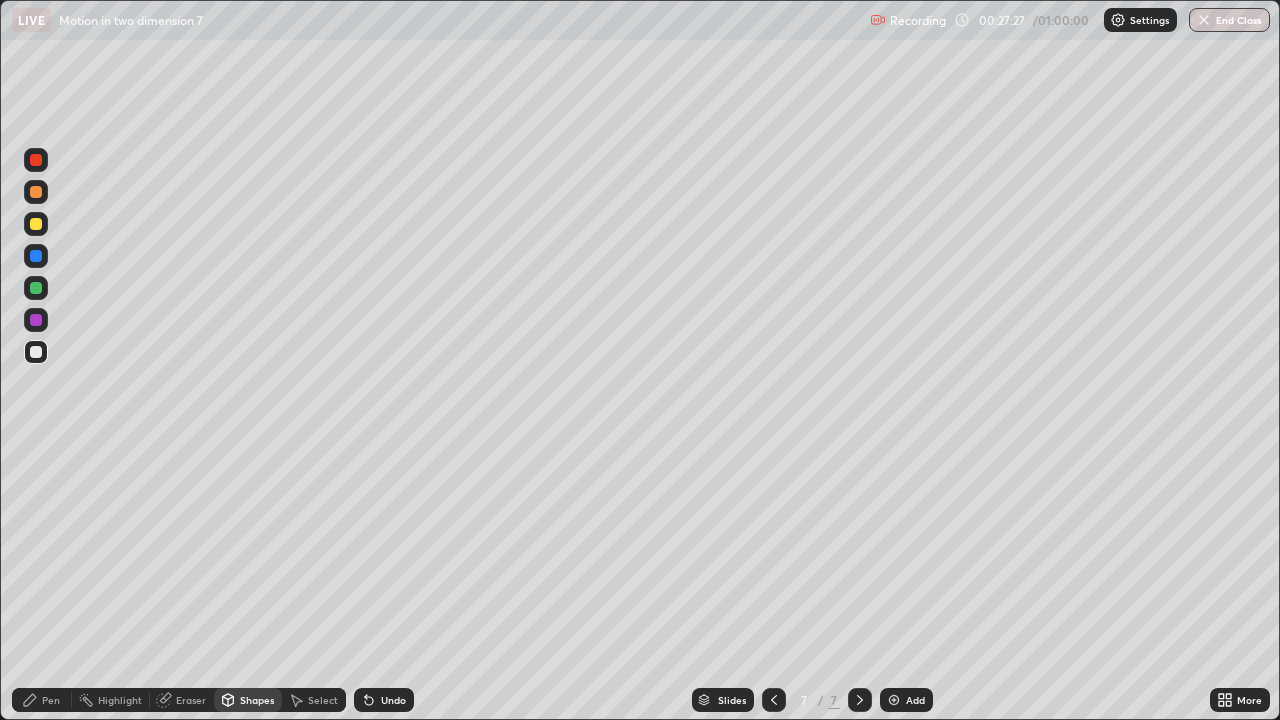 click at bounding box center [36, 288] 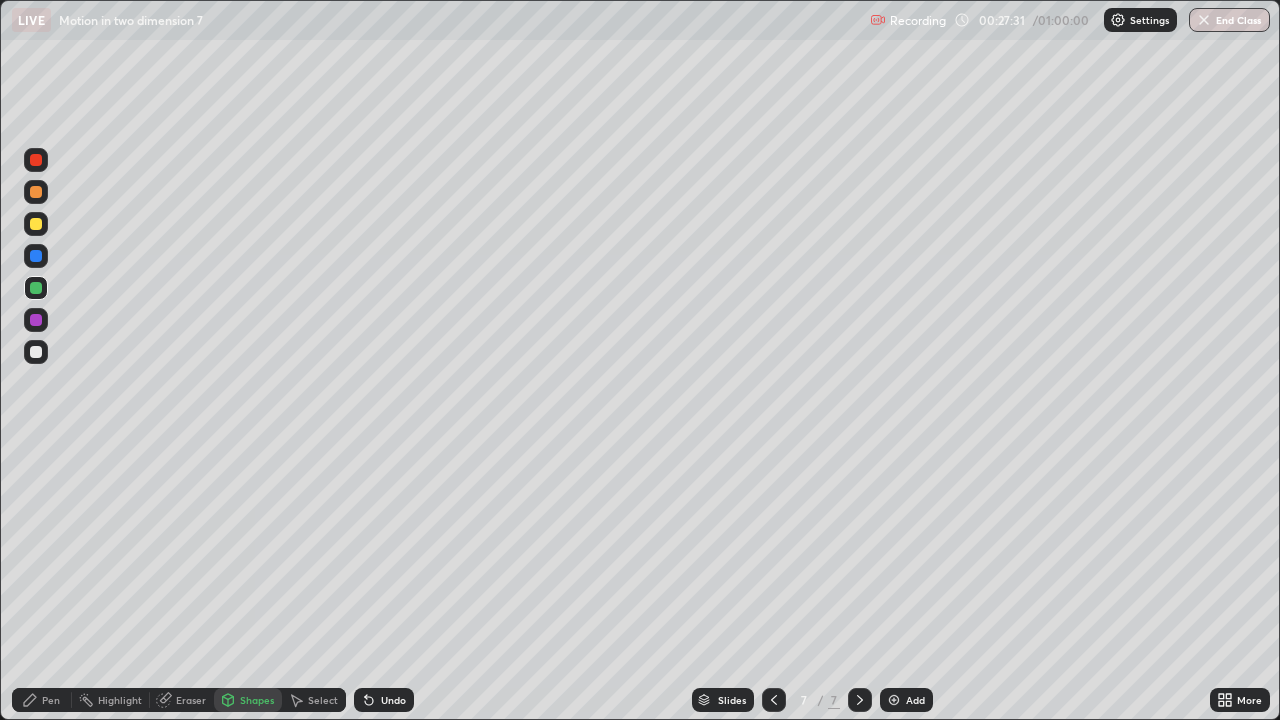 click on "Pen" at bounding box center [51, 700] 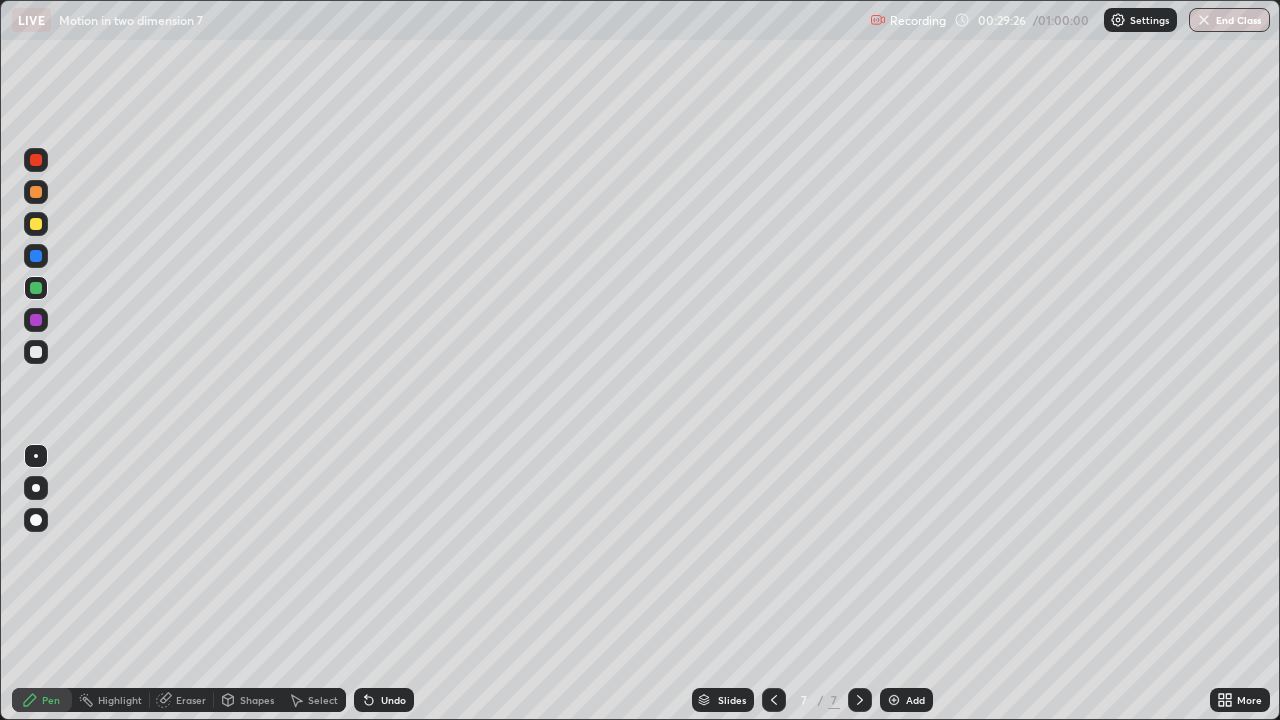 click on "Add" at bounding box center (906, 700) 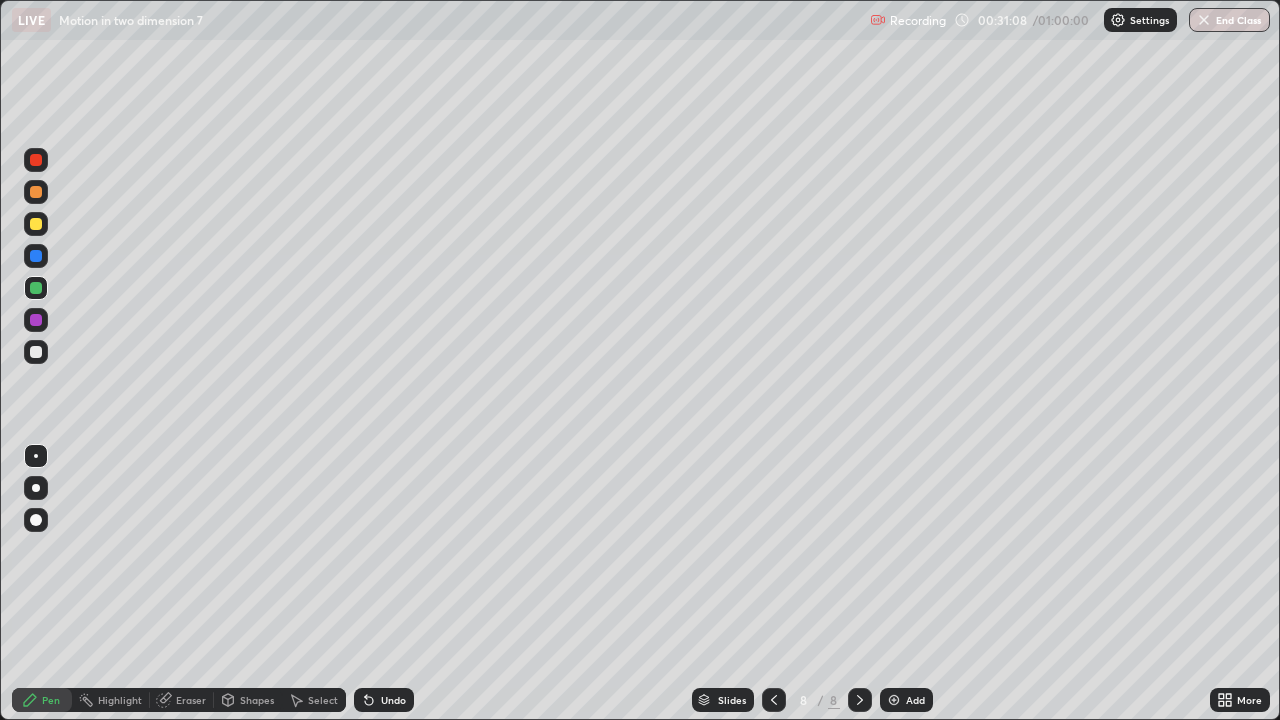 click at bounding box center [36, 224] 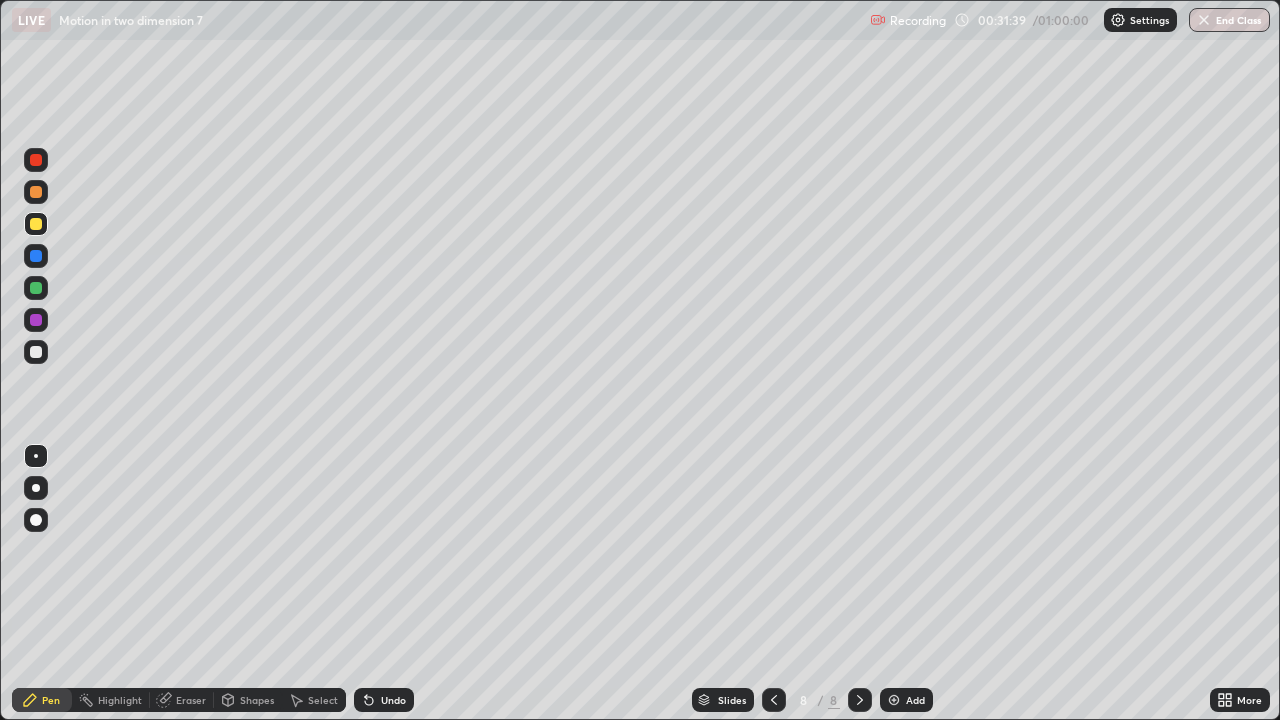 click at bounding box center [36, 352] 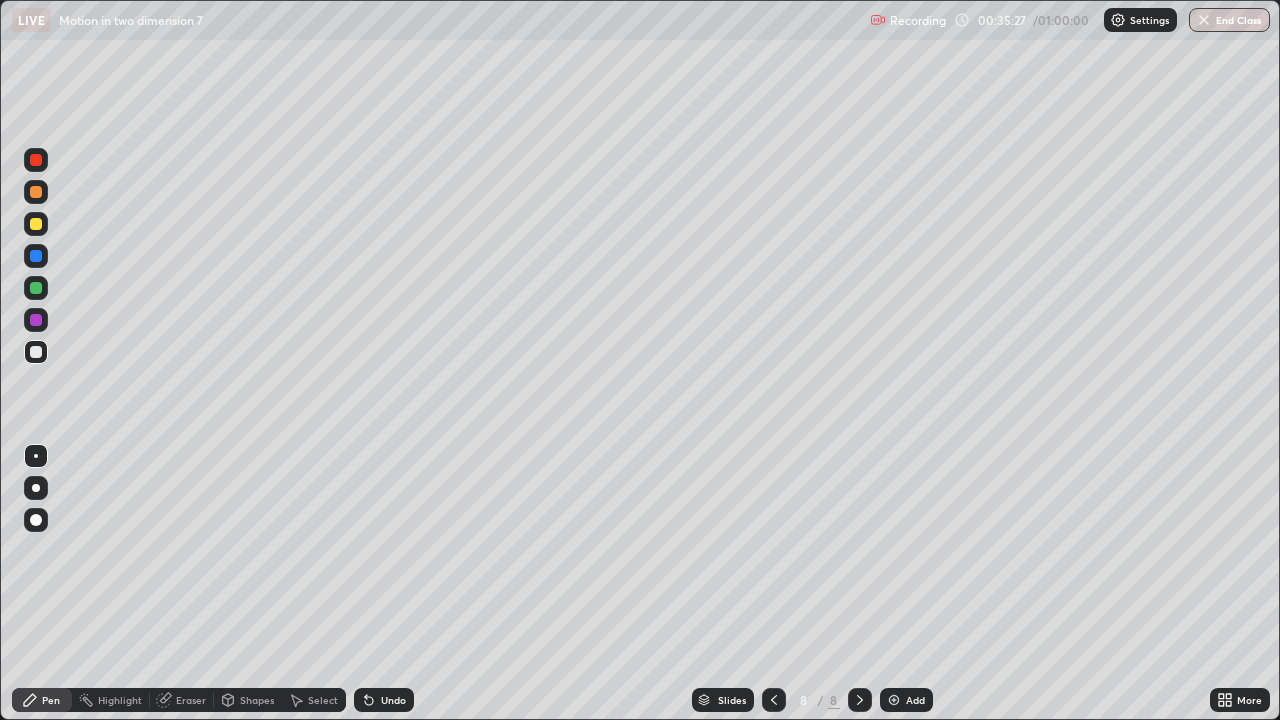 click on "Add" at bounding box center (906, 700) 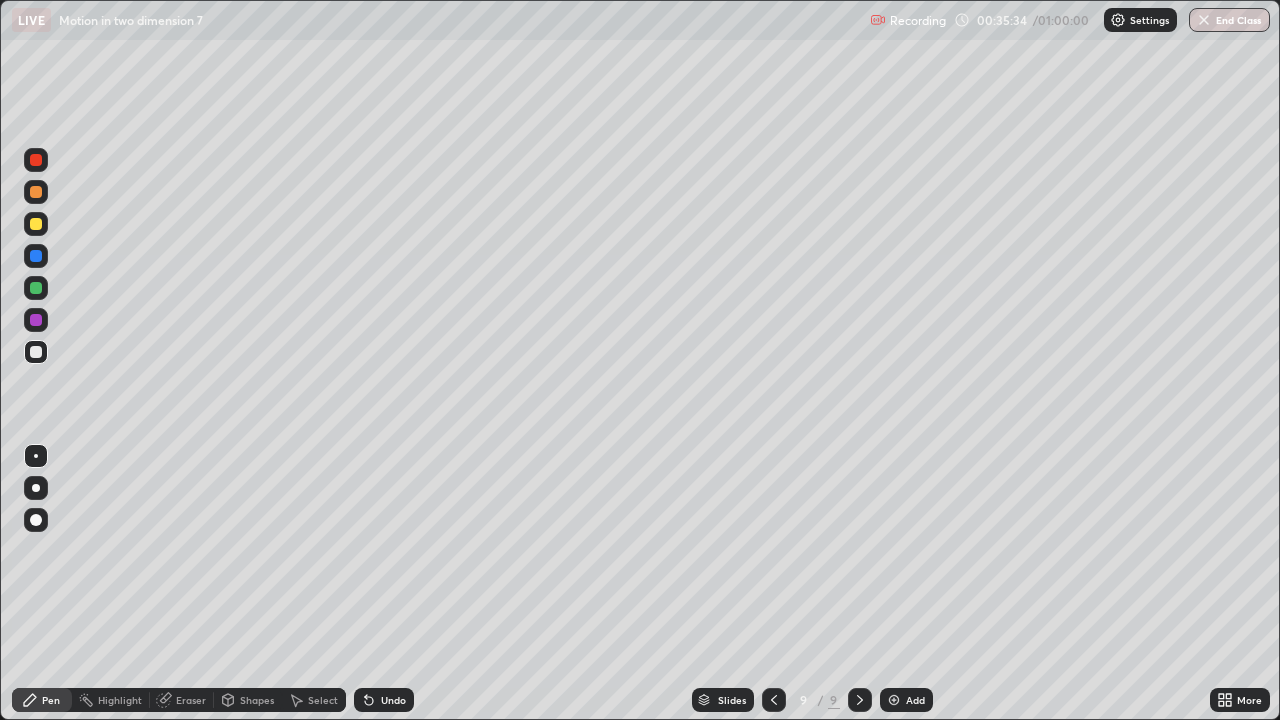 click at bounding box center (36, 288) 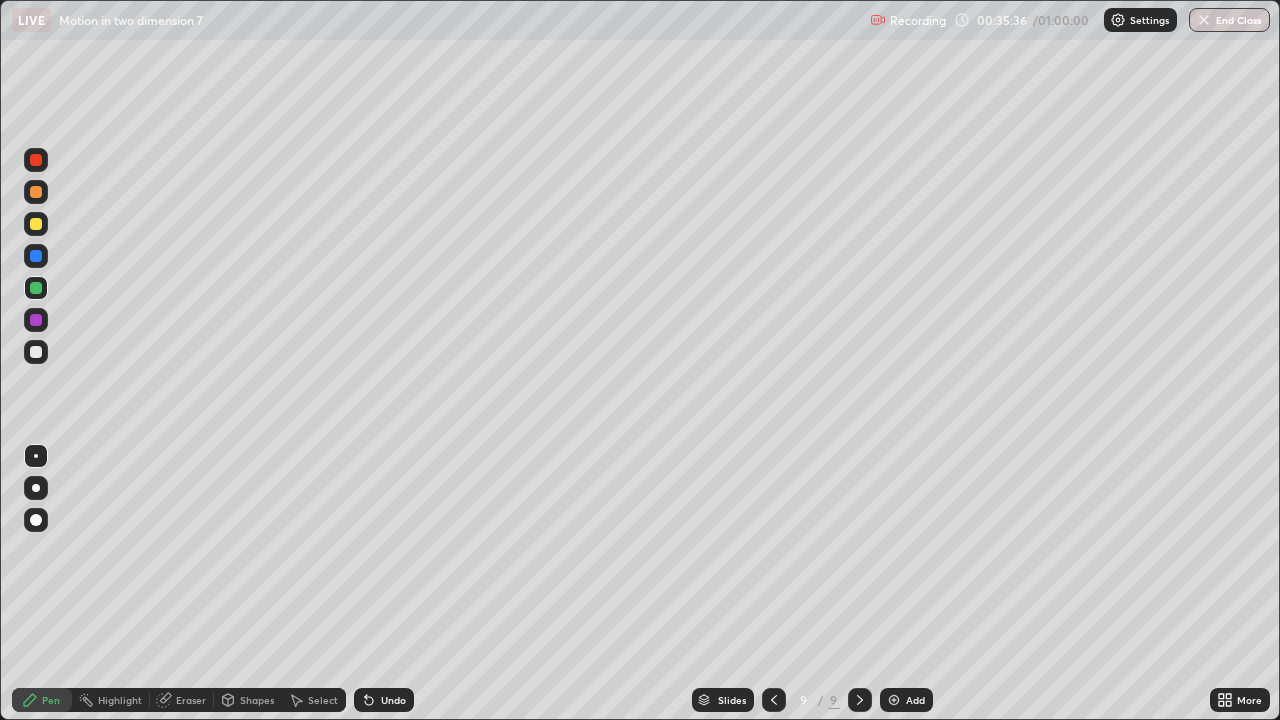 click on "Shapes" at bounding box center [257, 700] 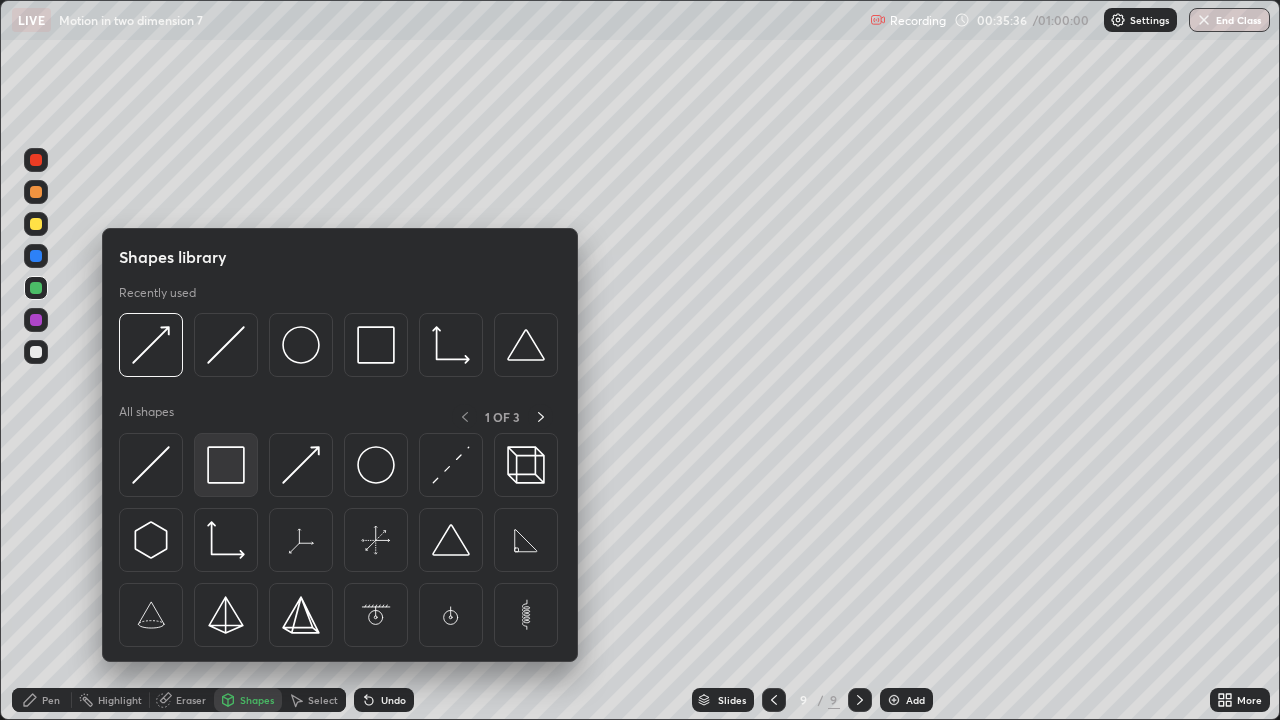 click at bounding box center (226, 465) 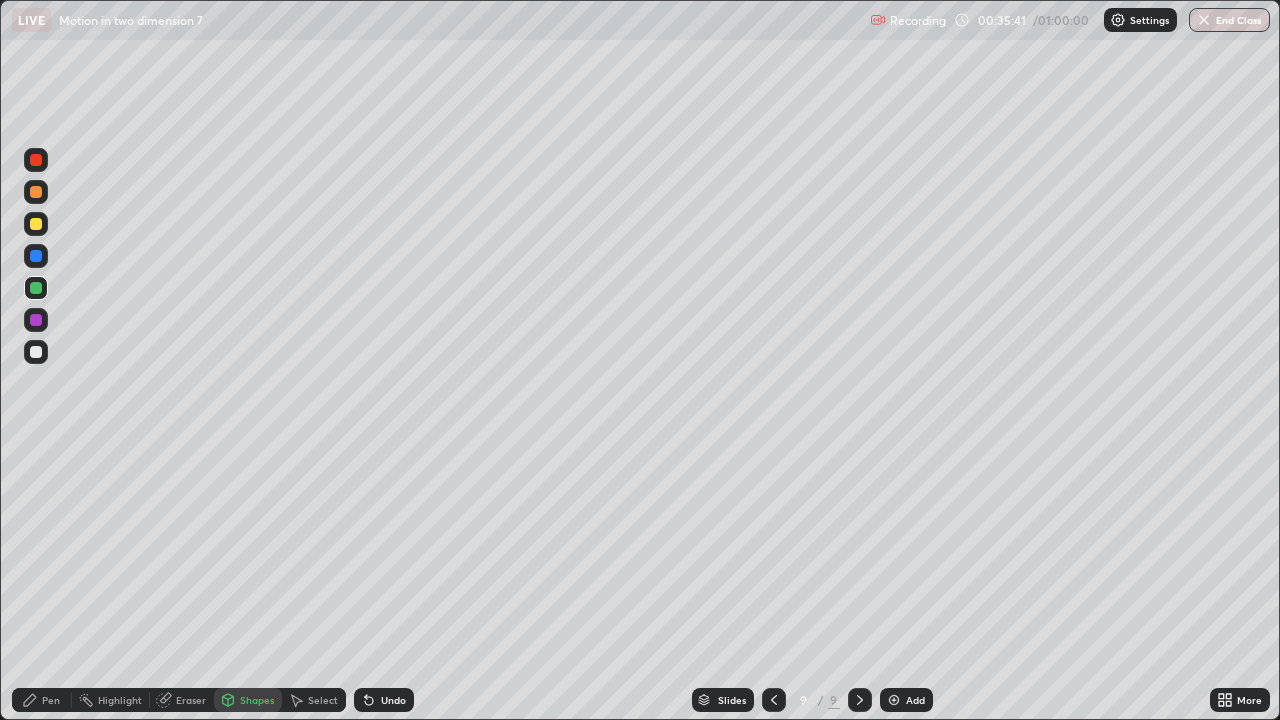 click on "Pen" at bounding box center (51, 700) 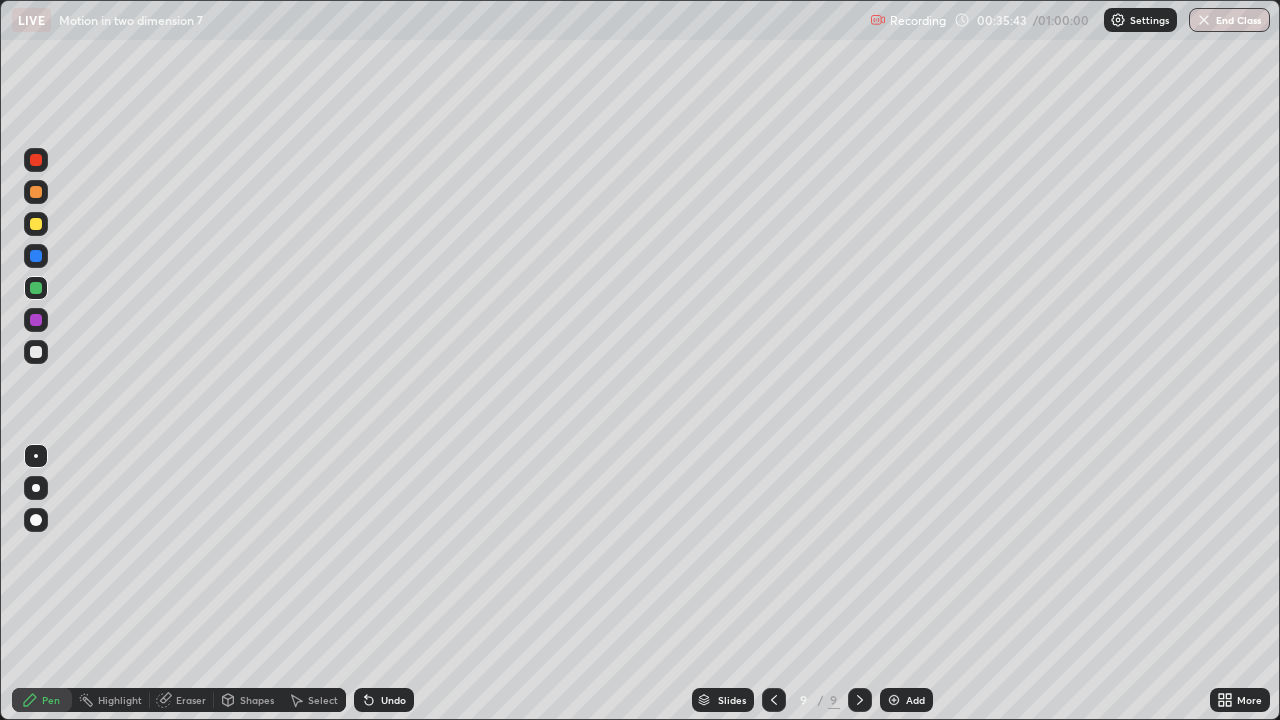 click at bounding box center [36, 256] 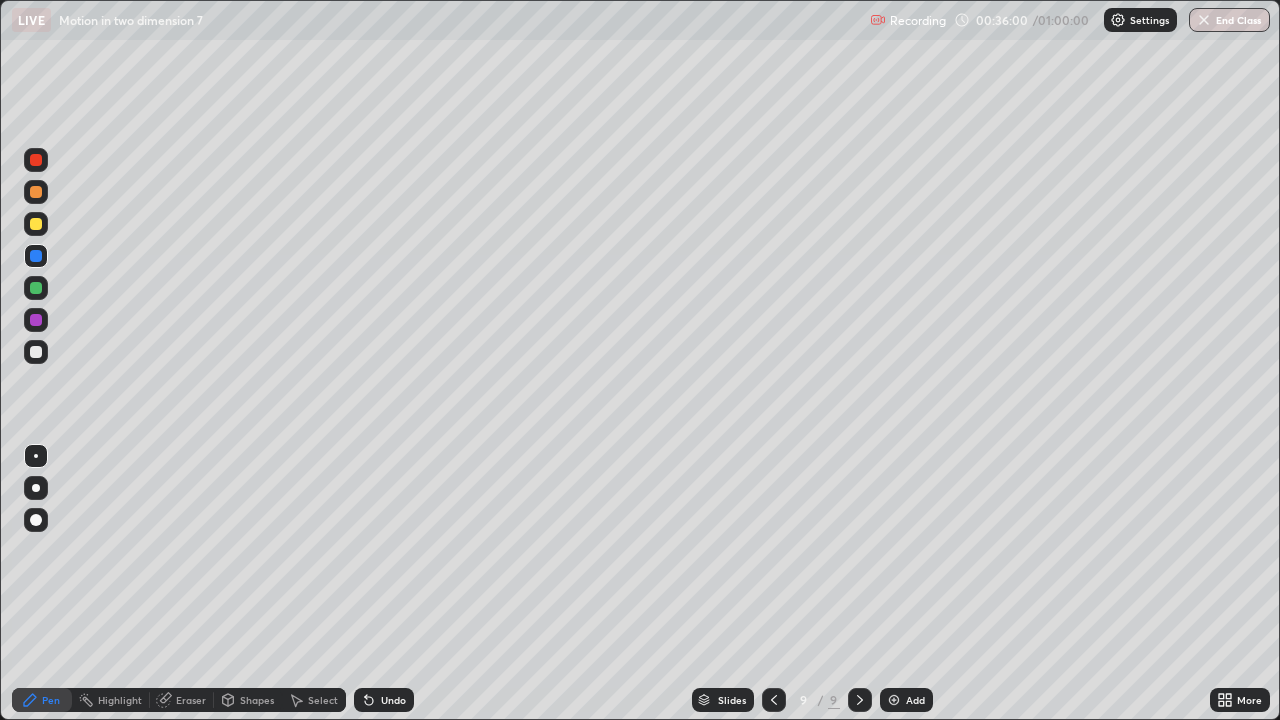 click at bounding box center (36, 224) 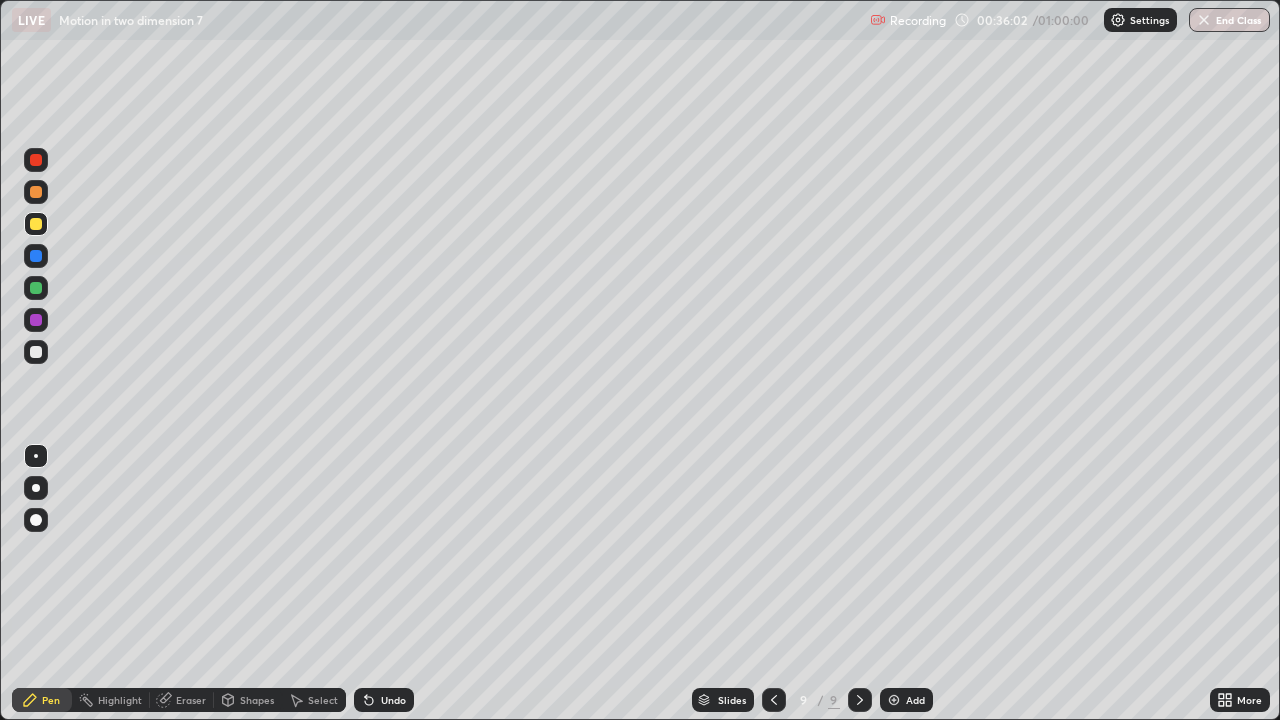 click on "Shapes" at bounding box center [257, 700] 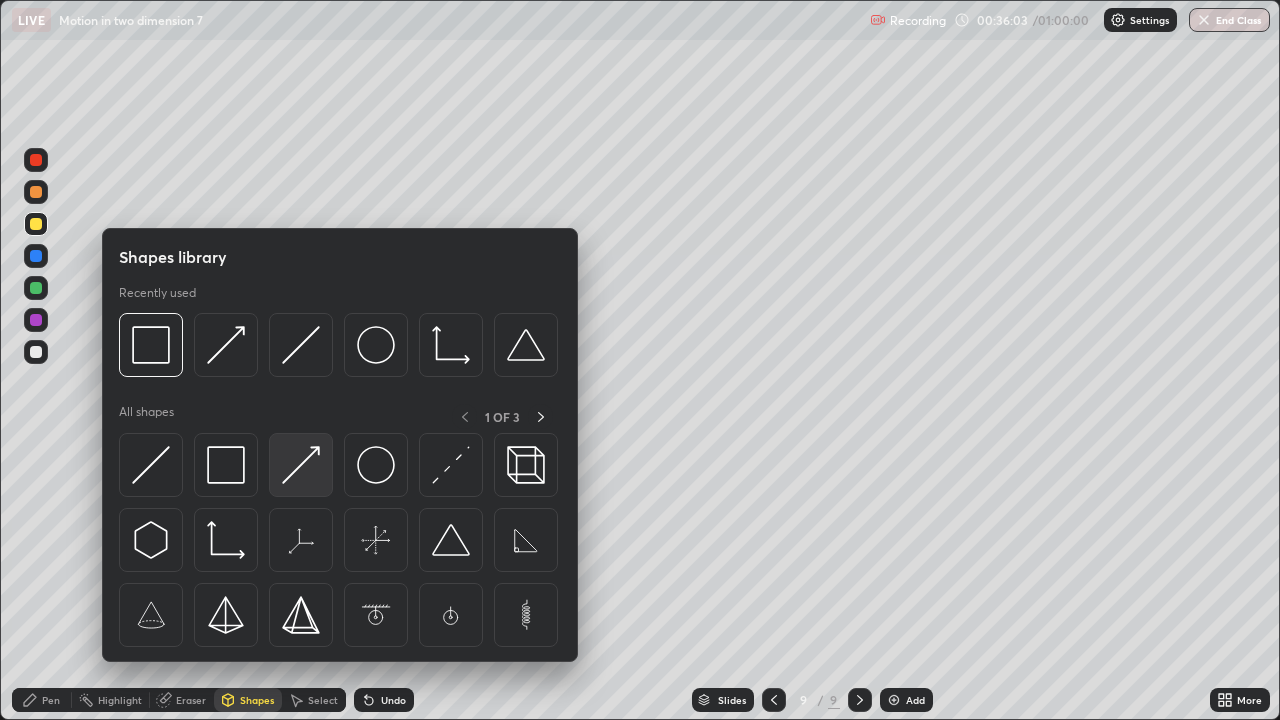 click at bounding box center (301, 465) 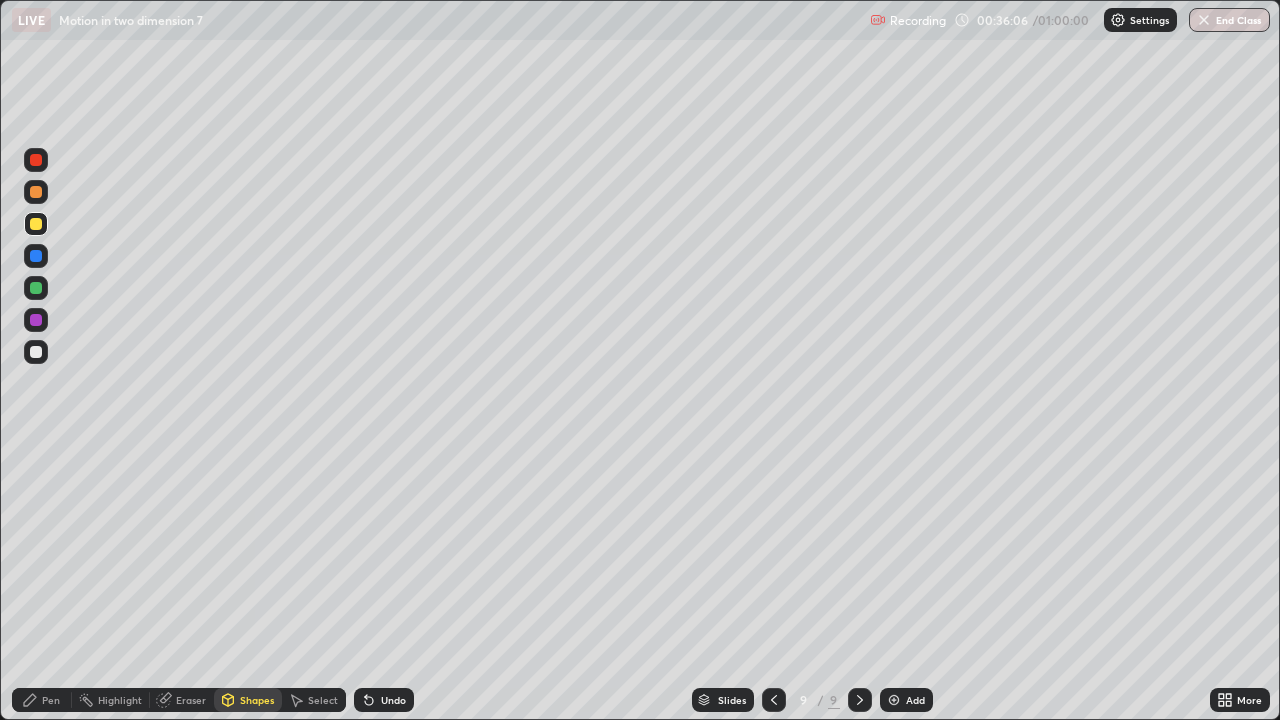click on "Pen" at bounding box center (51, 700) 